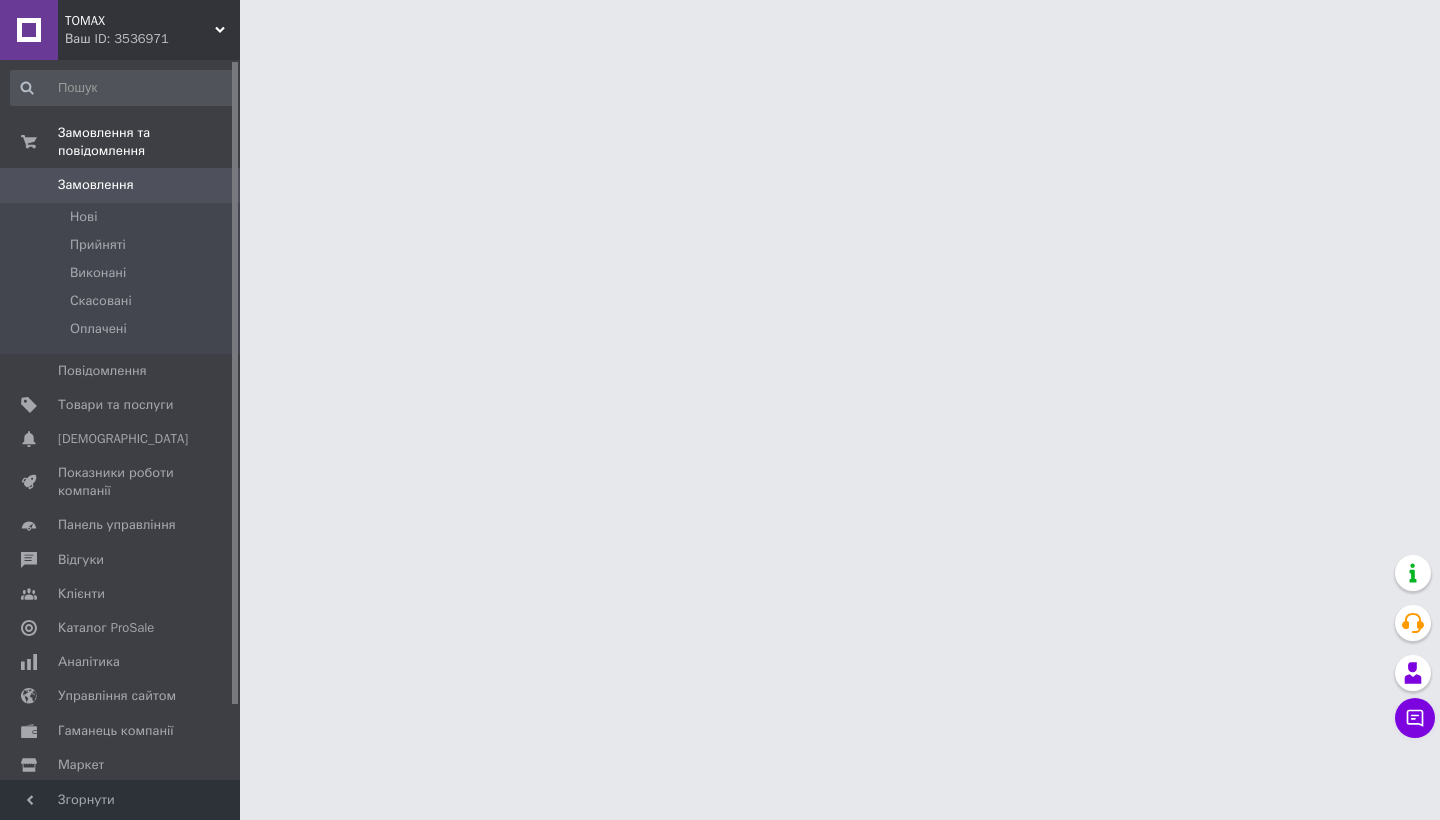scroll, scrollTop: 0, scrollLeft: 0, axis: both 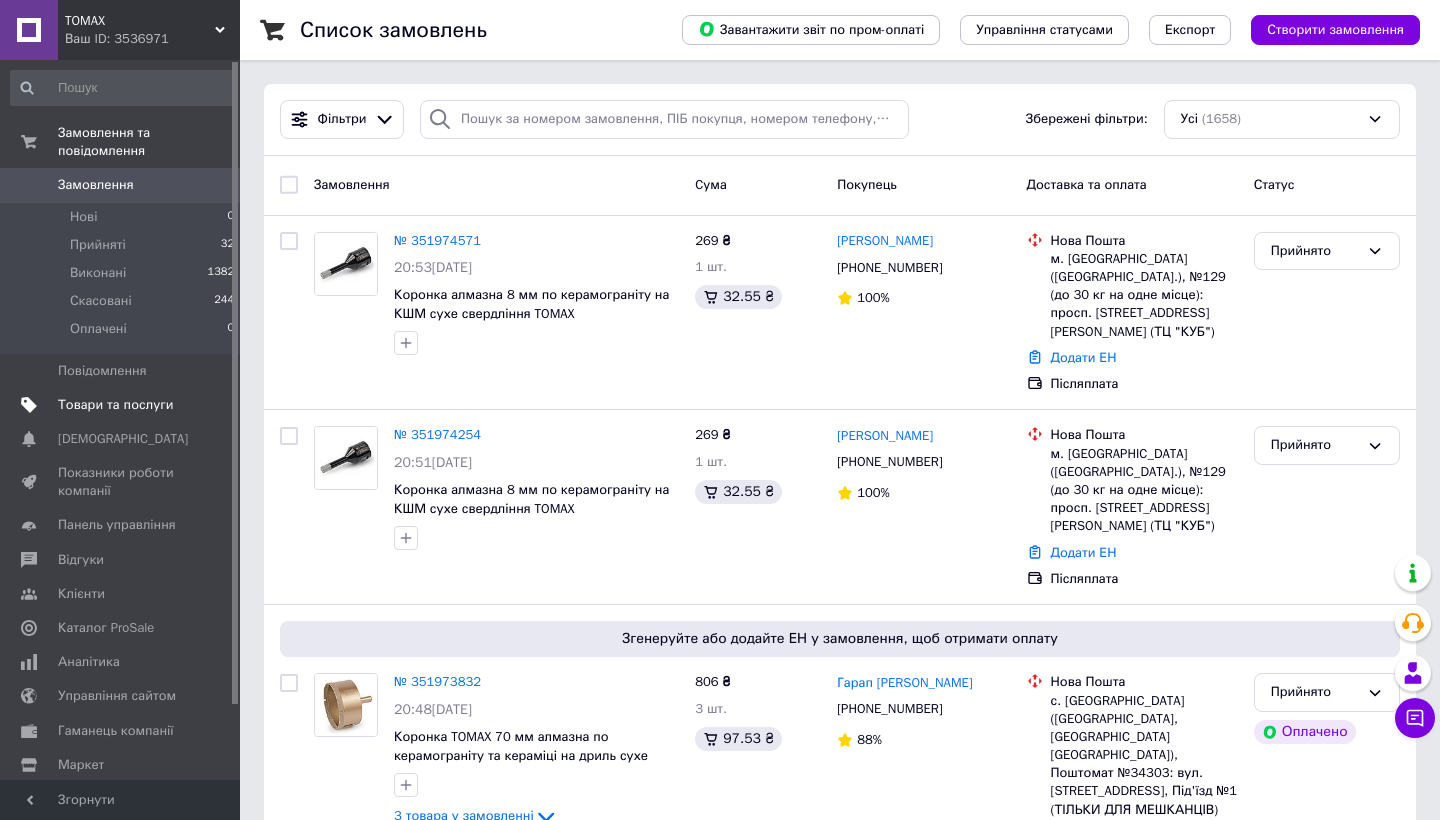 click on "Товари та послуги" at bounding box center (115, 405) 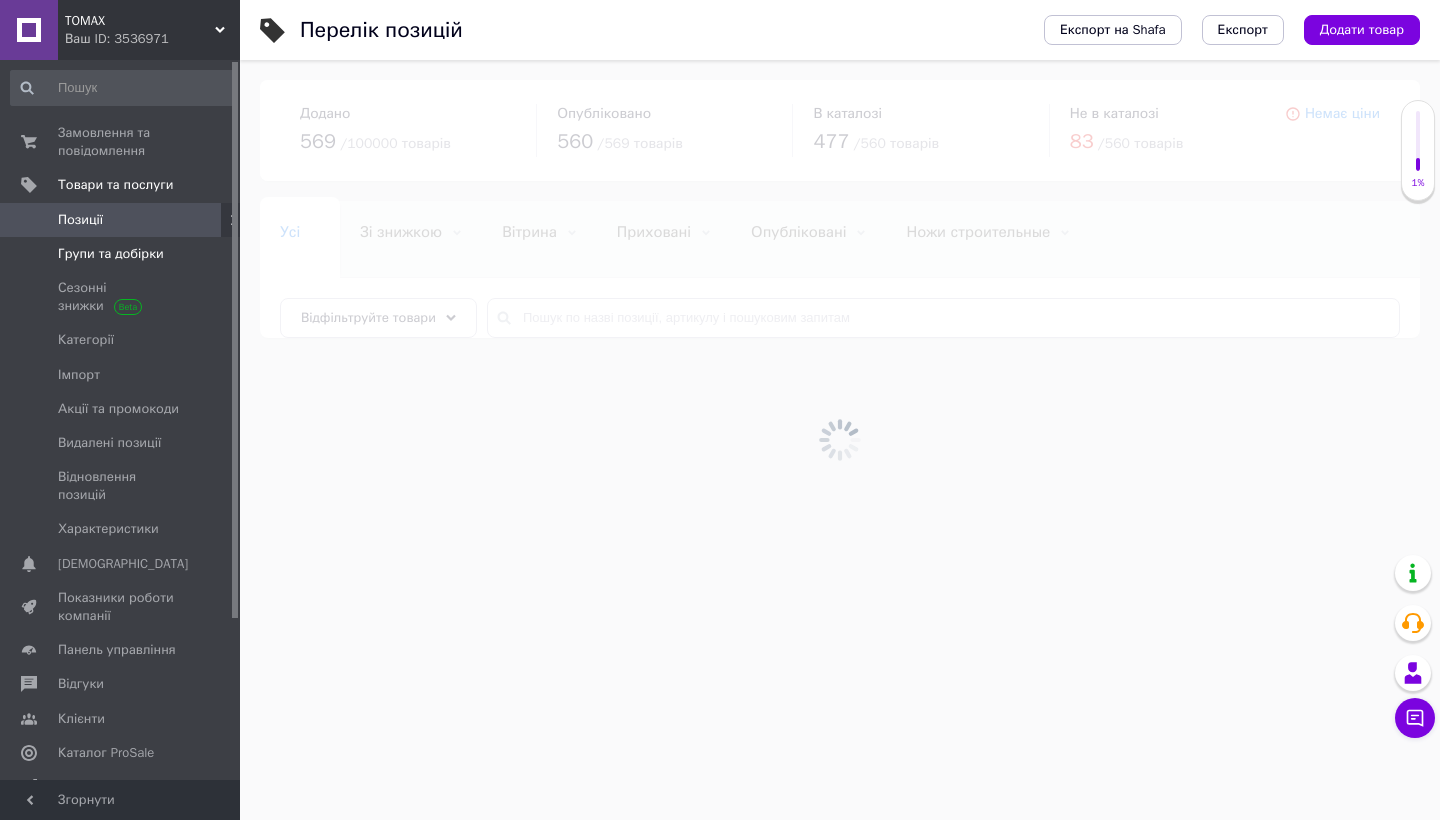 click at bounding box center [212, 254] 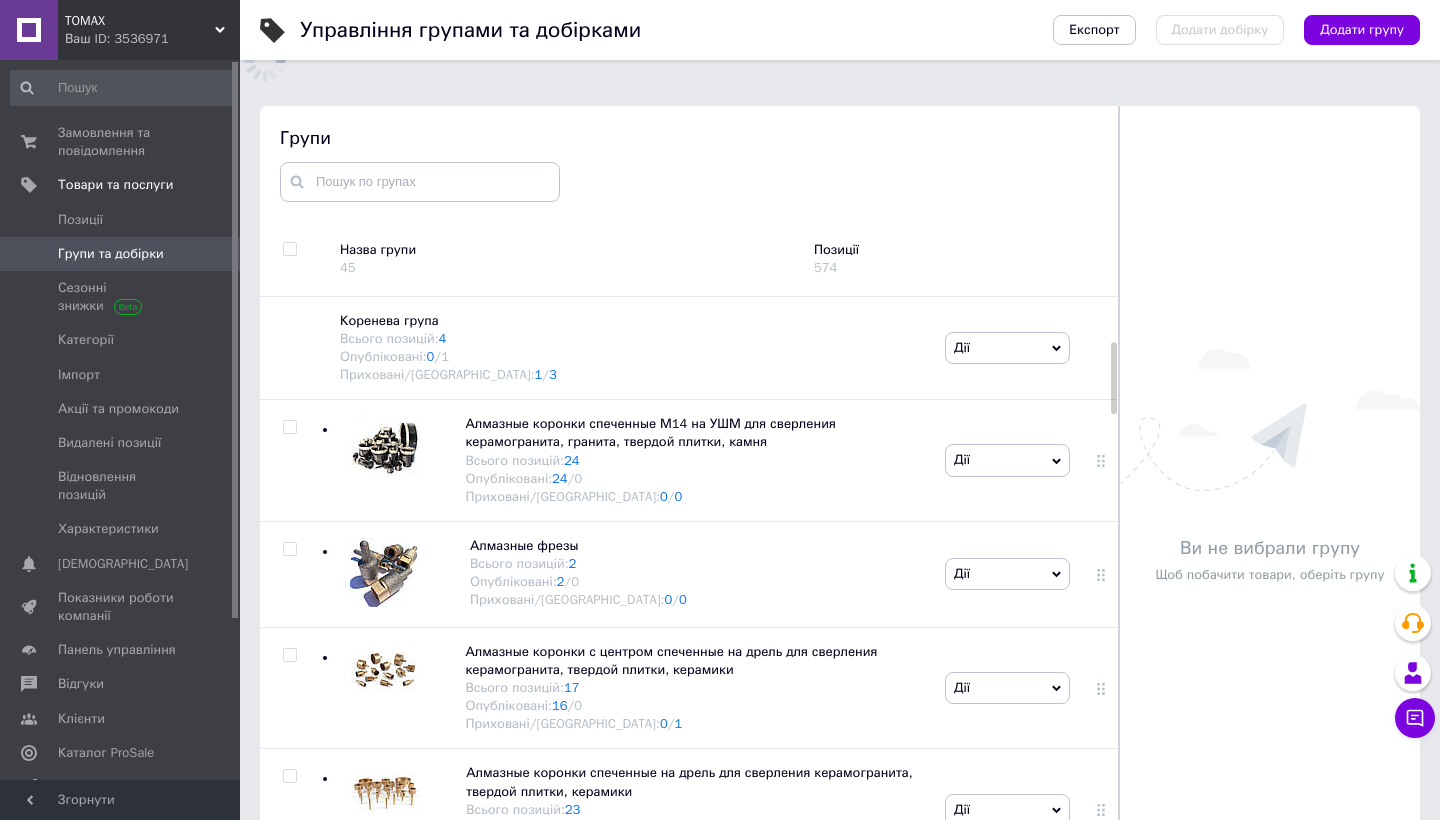 scroll, scrollTop: 113, scrollLeft: 0, axis: vertical 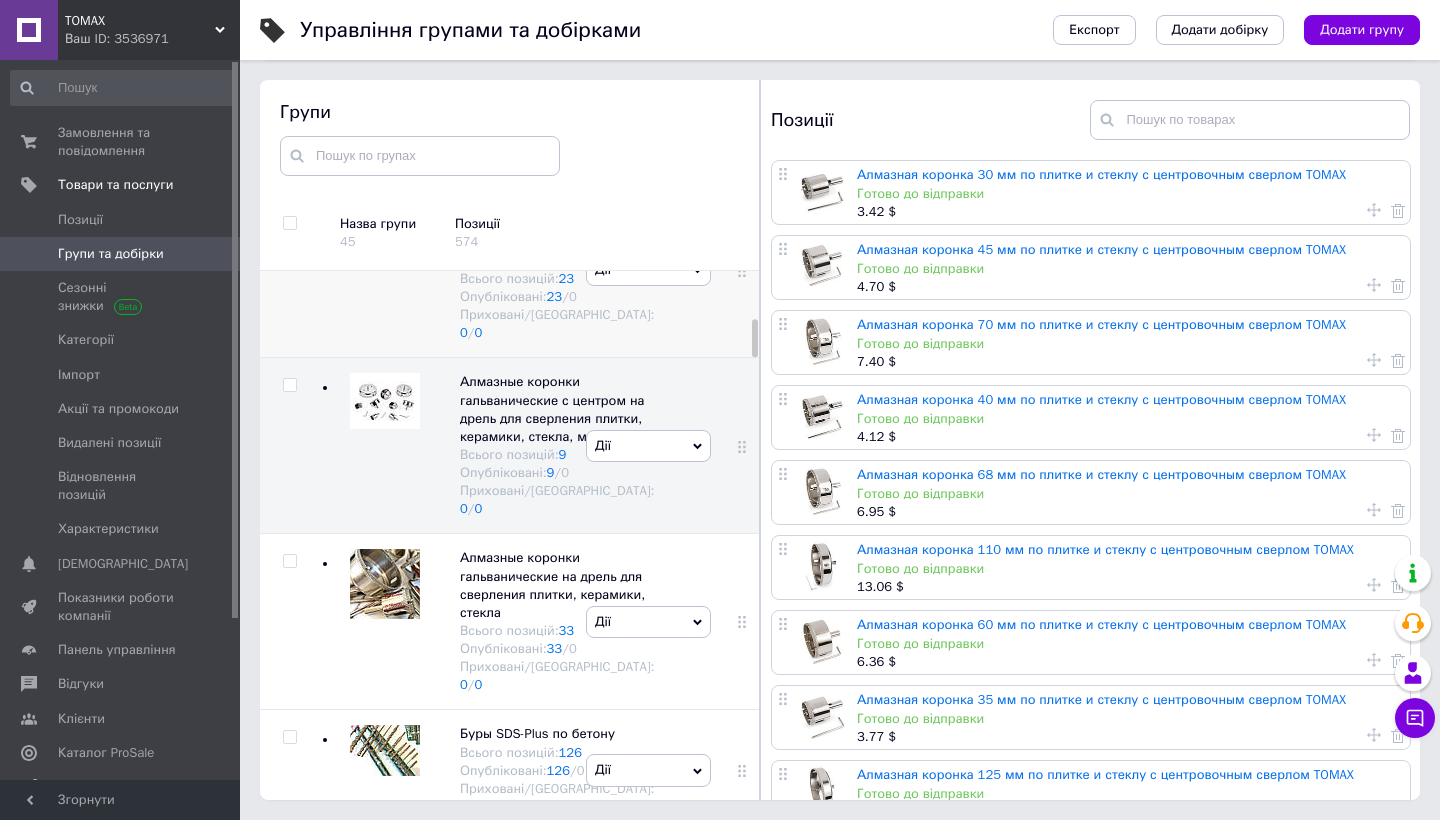 click at bounding box center [385, 226] 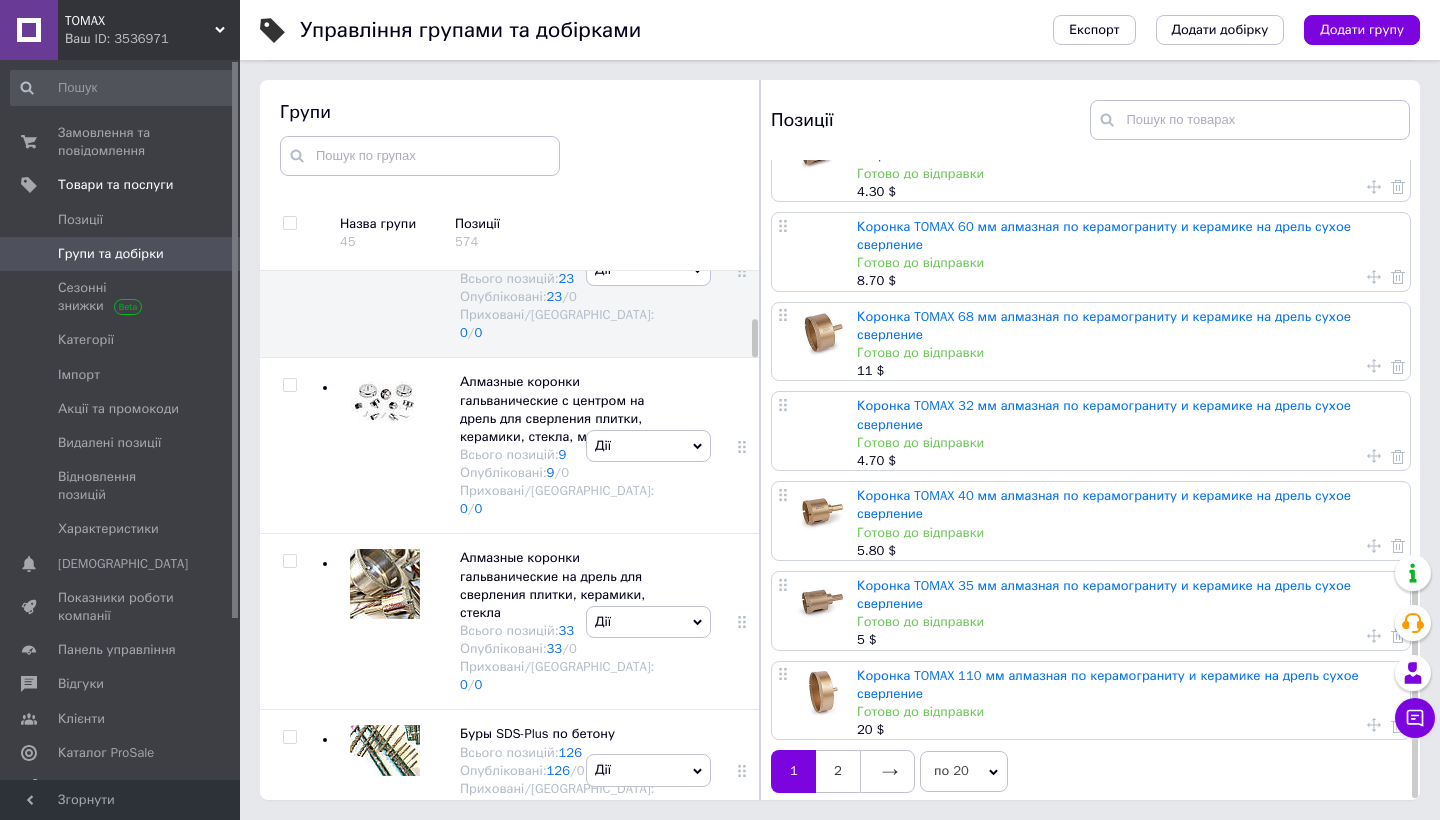 scroll, scrollTop: 1203, scrollLeft: 0, axis: vertical 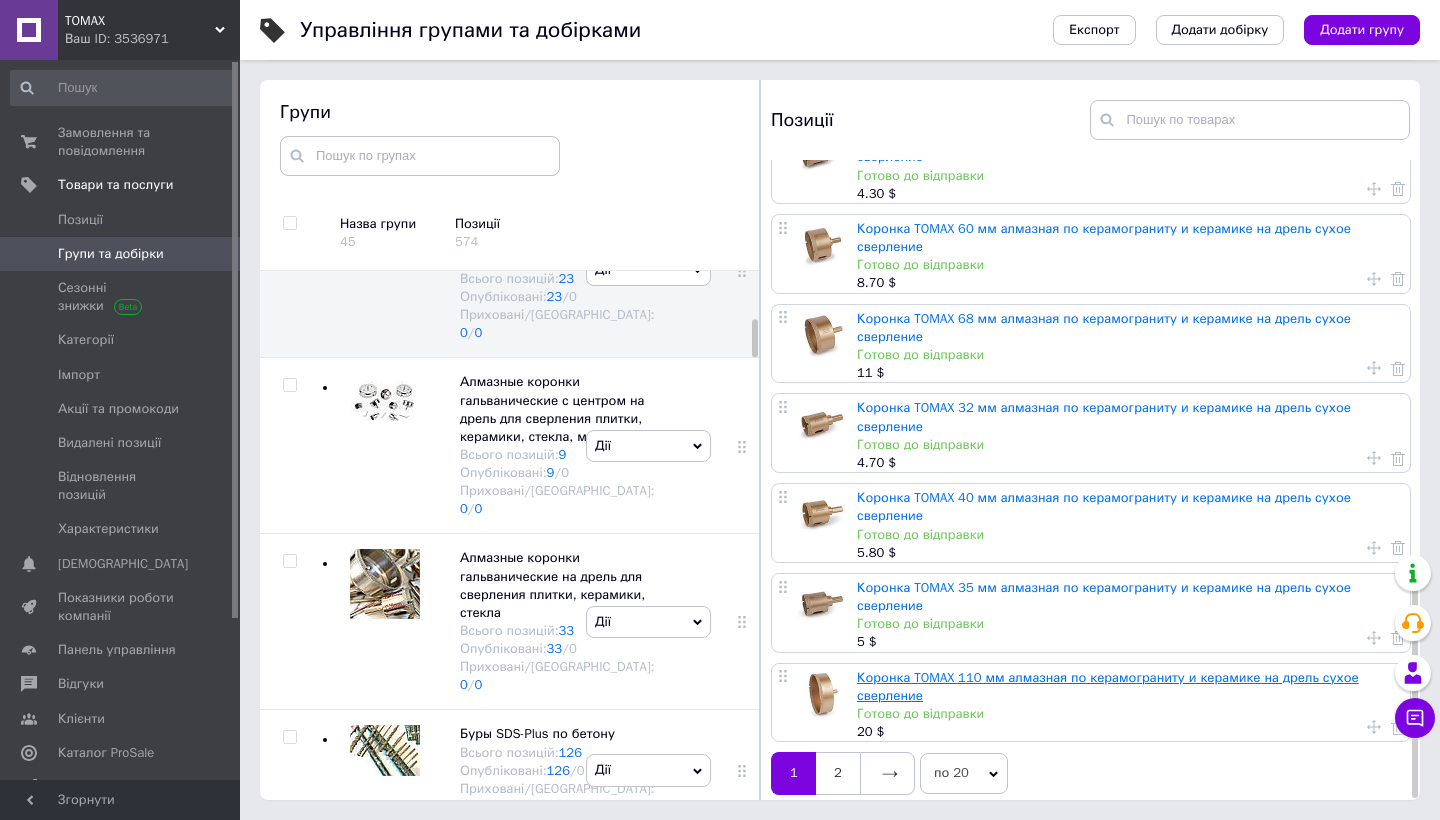 click on "Коронка TOMAX 110 мм алмазная по керамограниту и керамике на дрель сухое сверление" at bounding box center [1108, 686] 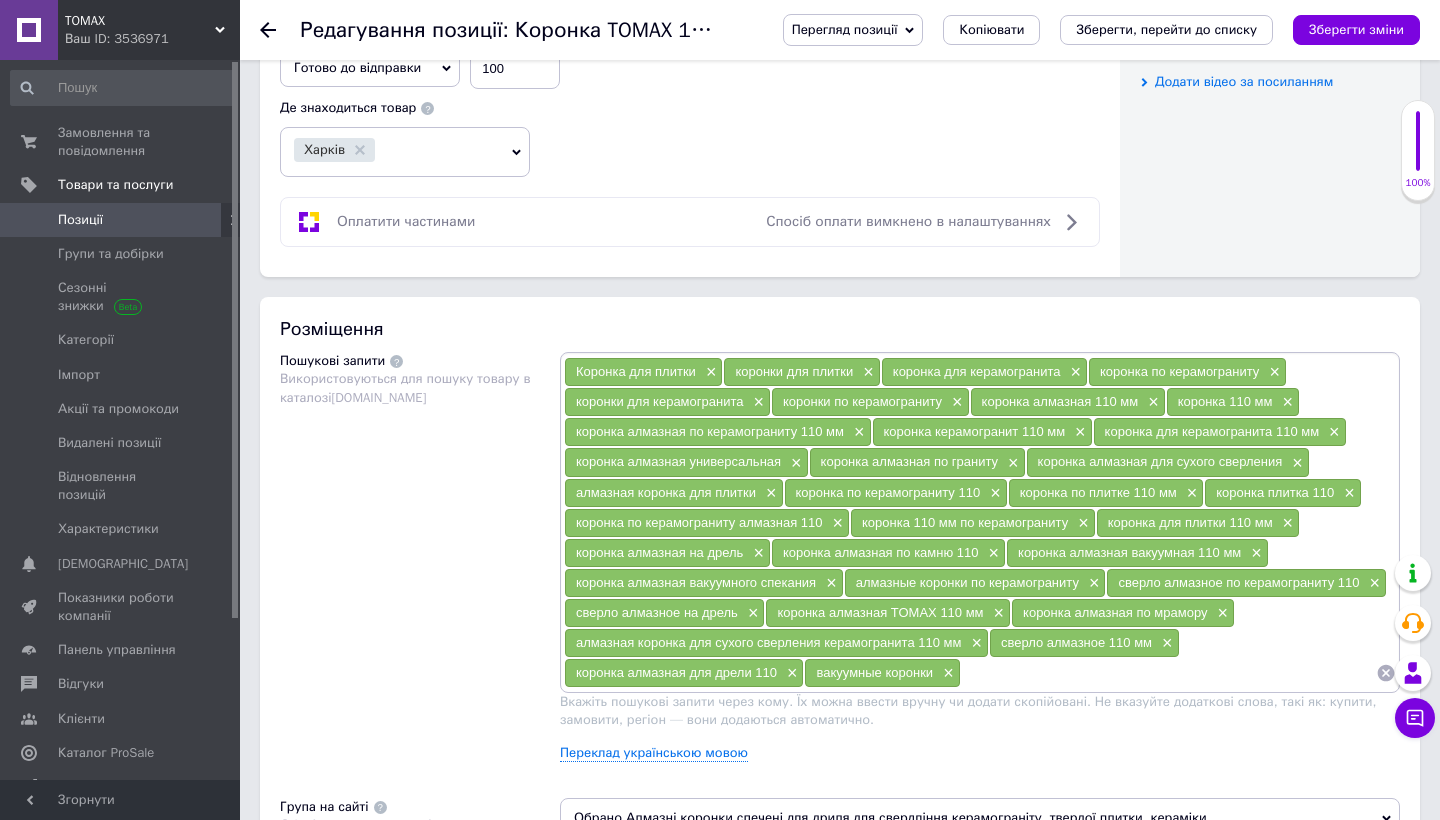 scroll, scrollTop: 791, scrollLeft: 0, axis: vertical 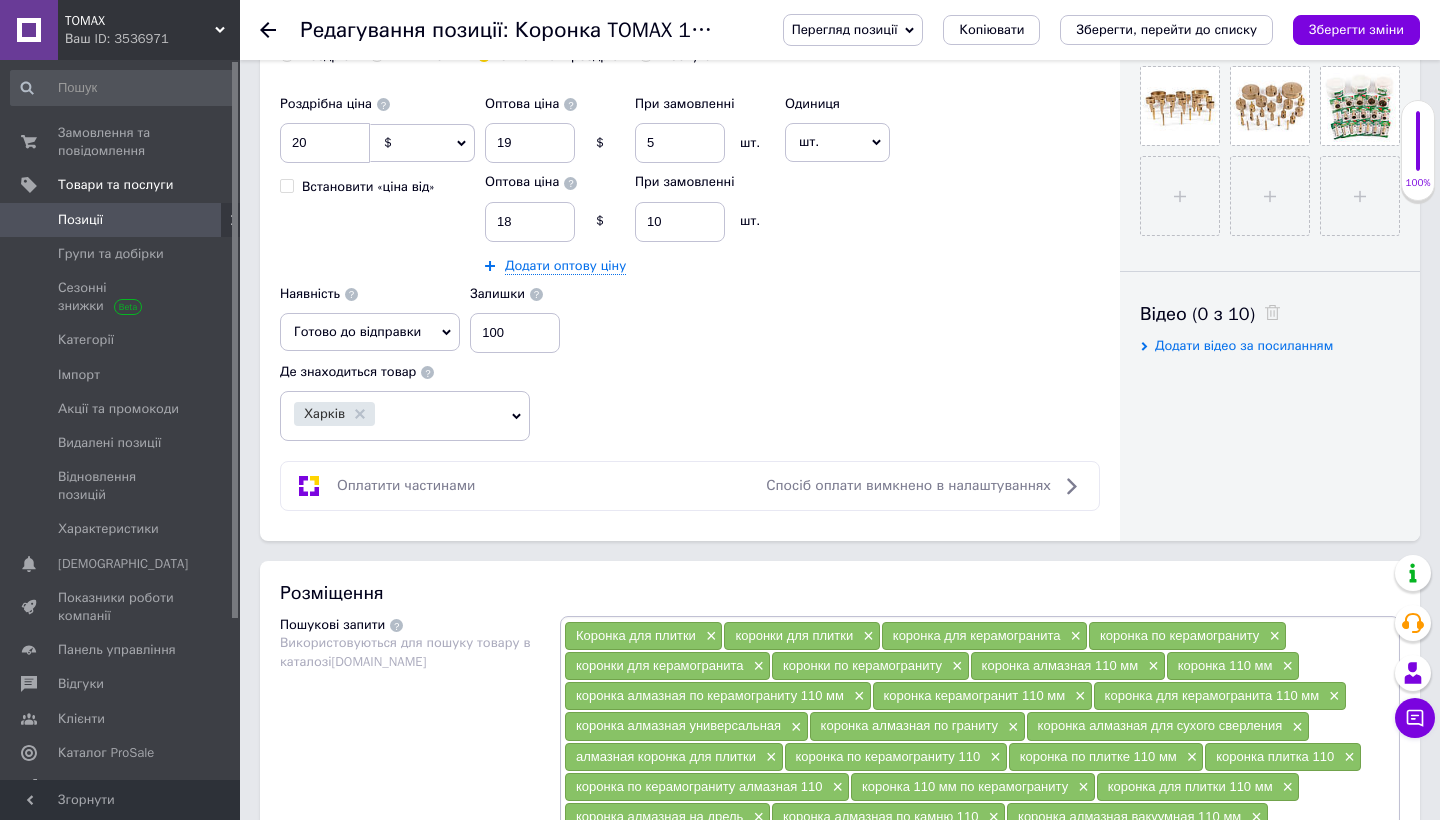 click on "Додати відео за посиланням" at bounding box center (1244, 345) 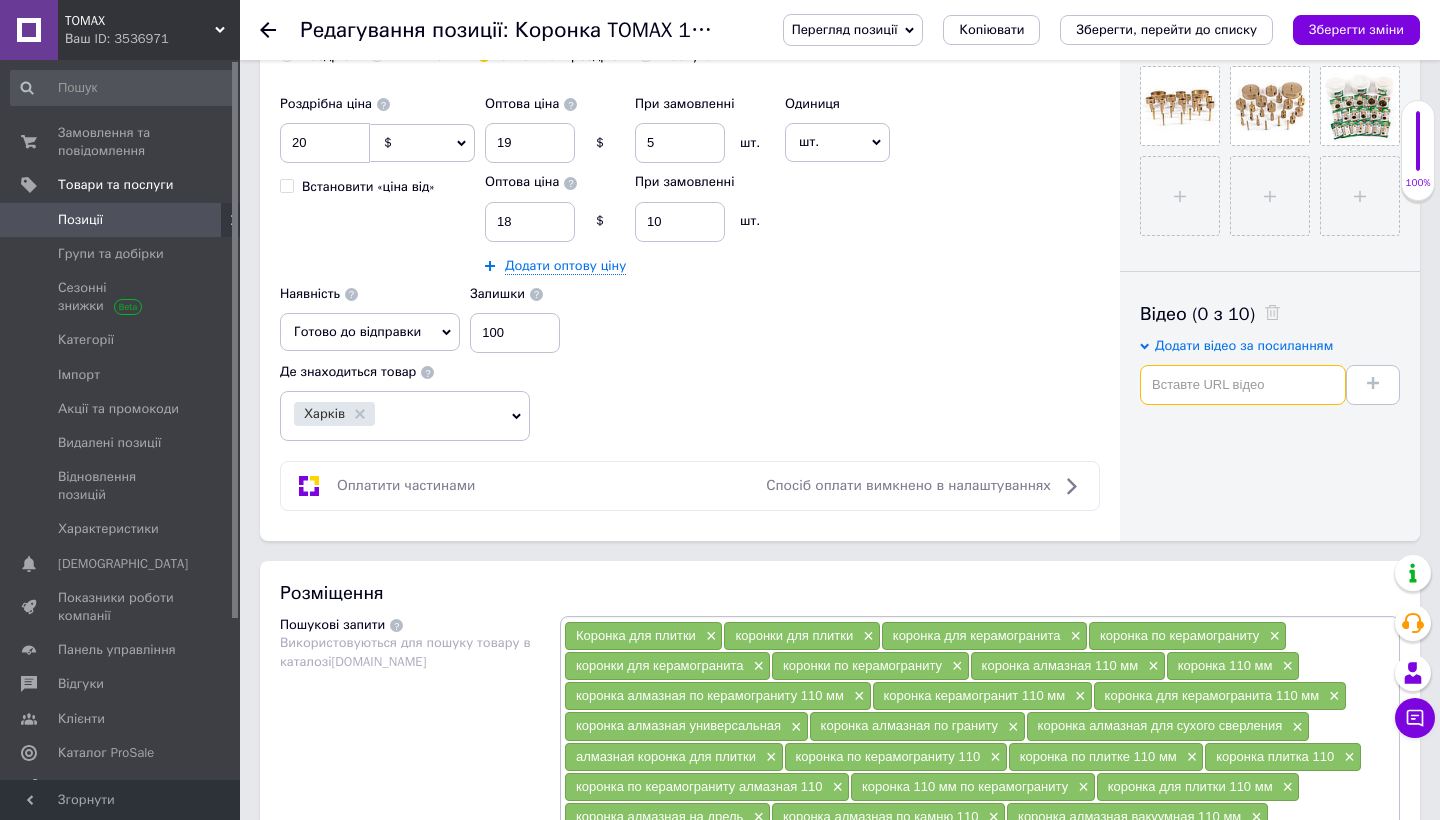 click at bounding box center [1243, 385] 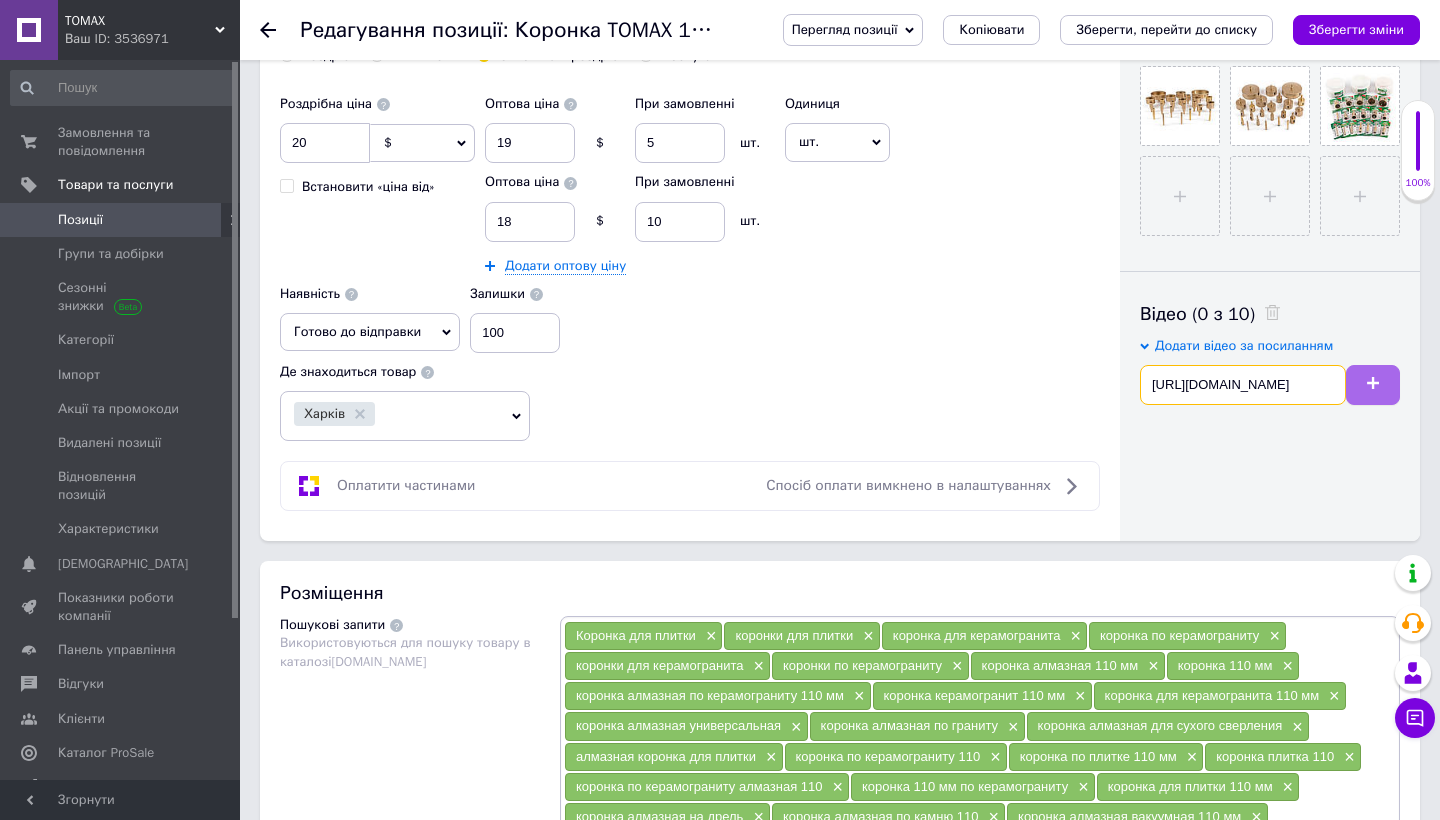 type on "https://youtube.com/shorts/elFO-SEM0uU?feature=share" 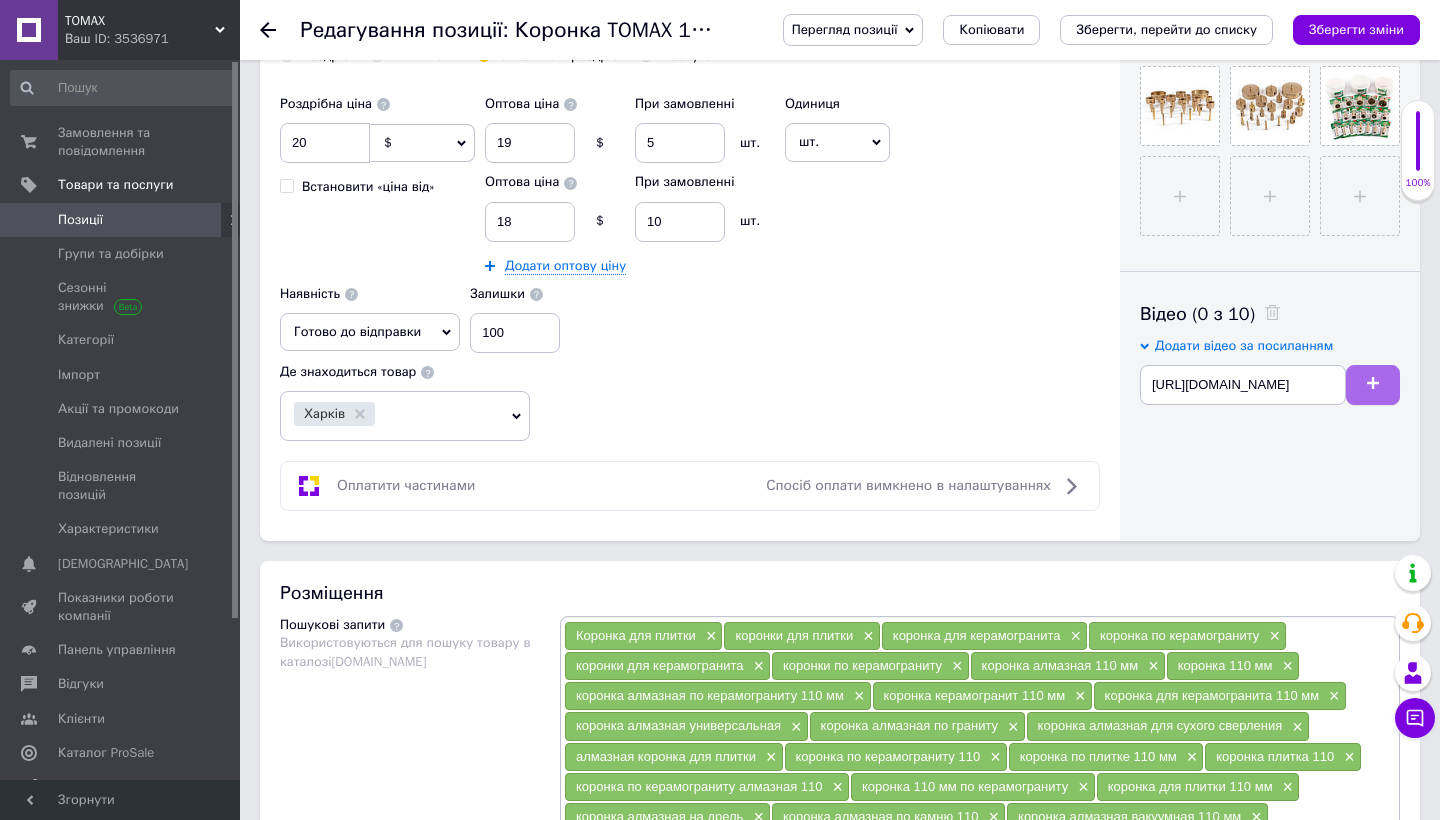 click at bounding box center [1373, 385] 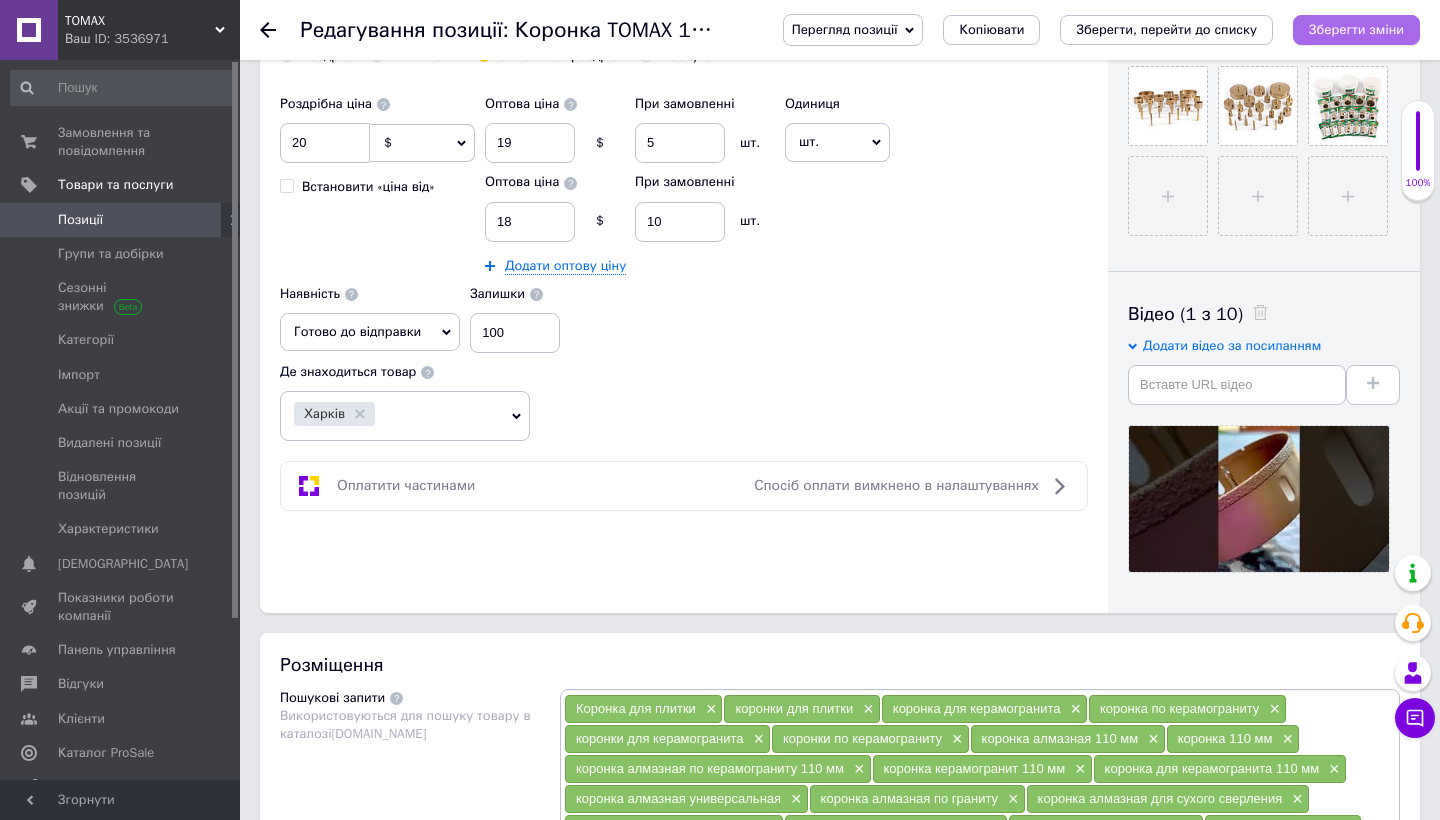 click on "Зберегти зміни" at bounding box center (1356, 29) 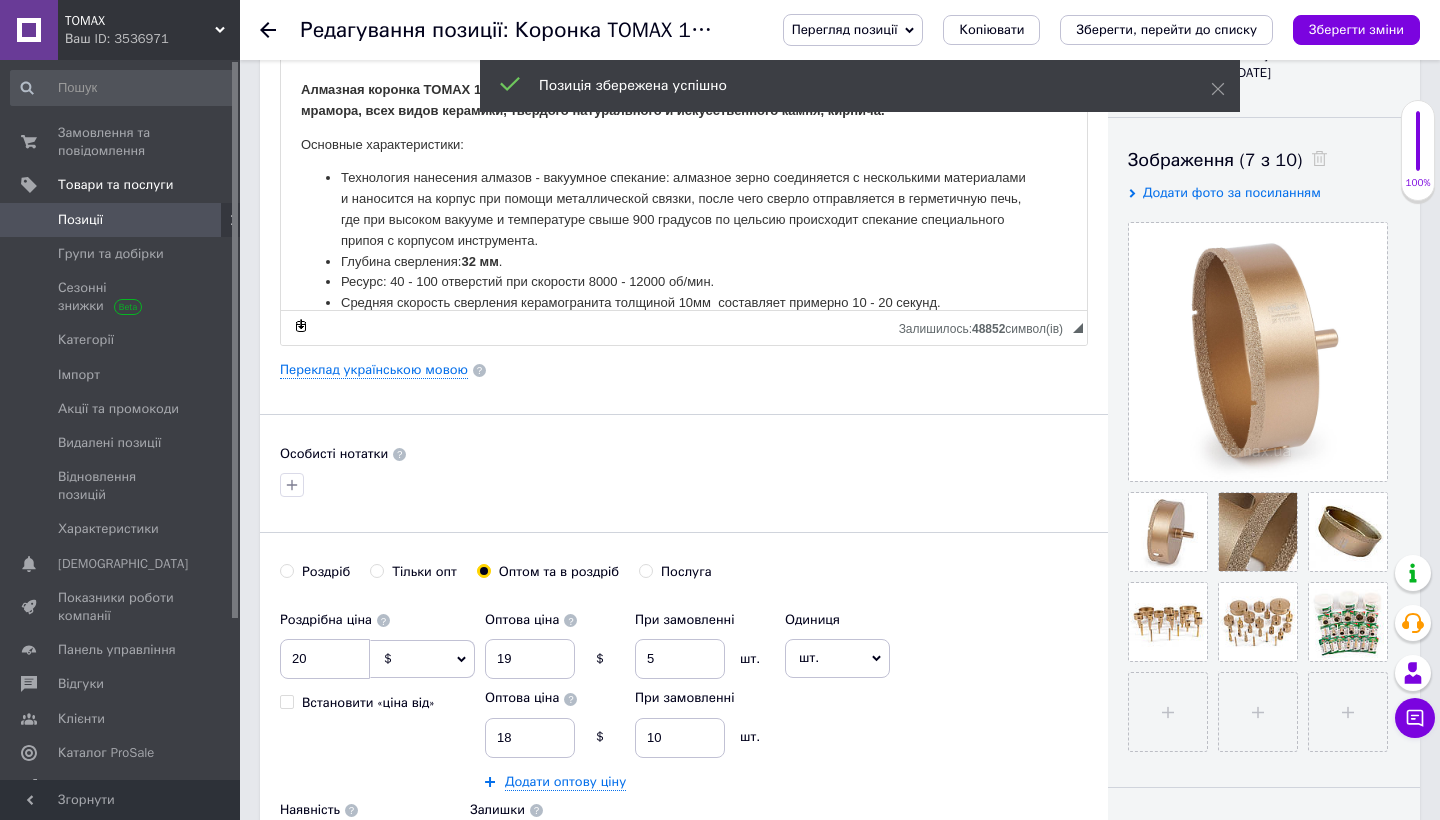 scroll, scrollTop: 273, scrollLeft: 0, axis: vertical 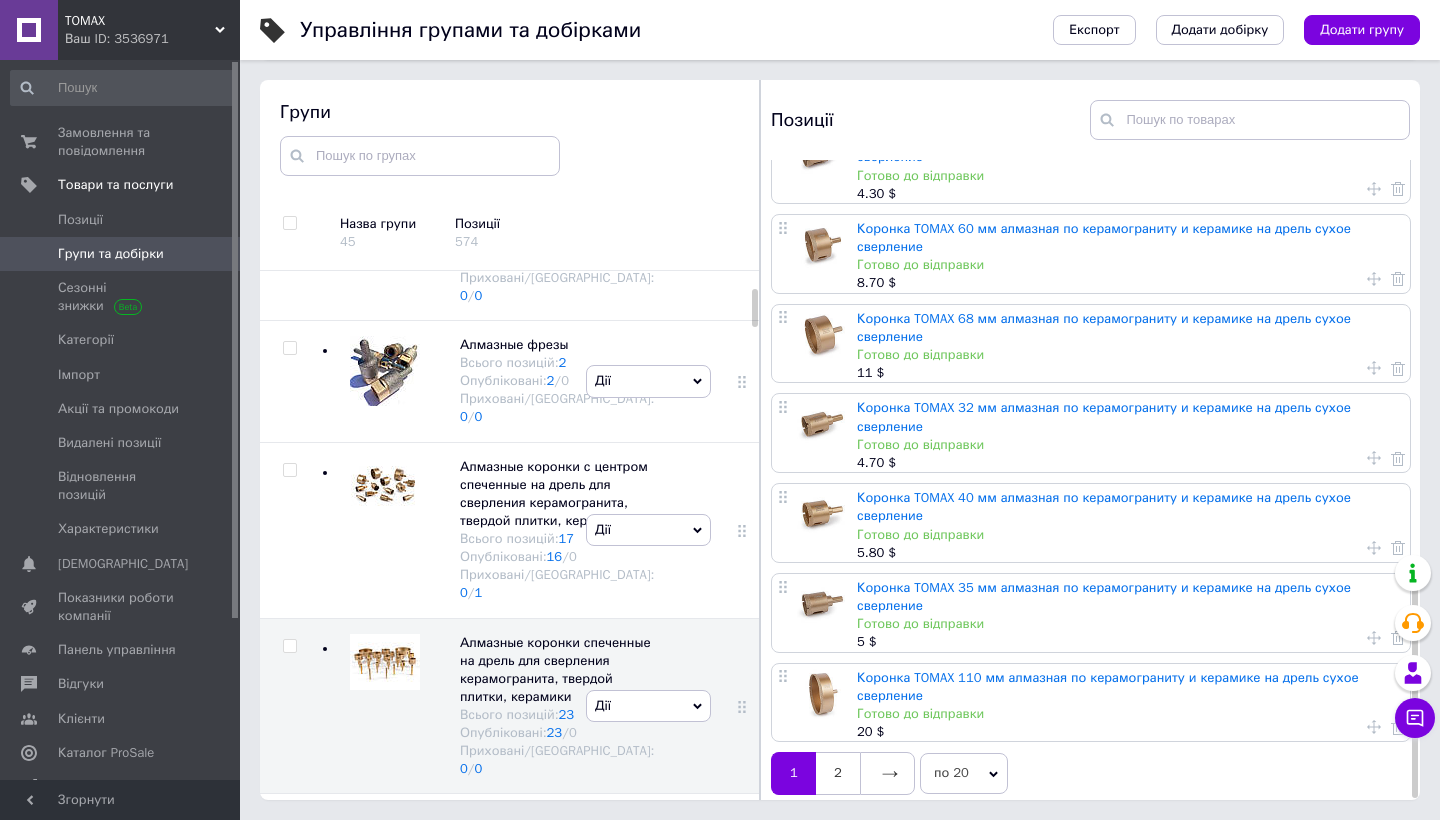 click on "2" at bounding box center [838, 773] 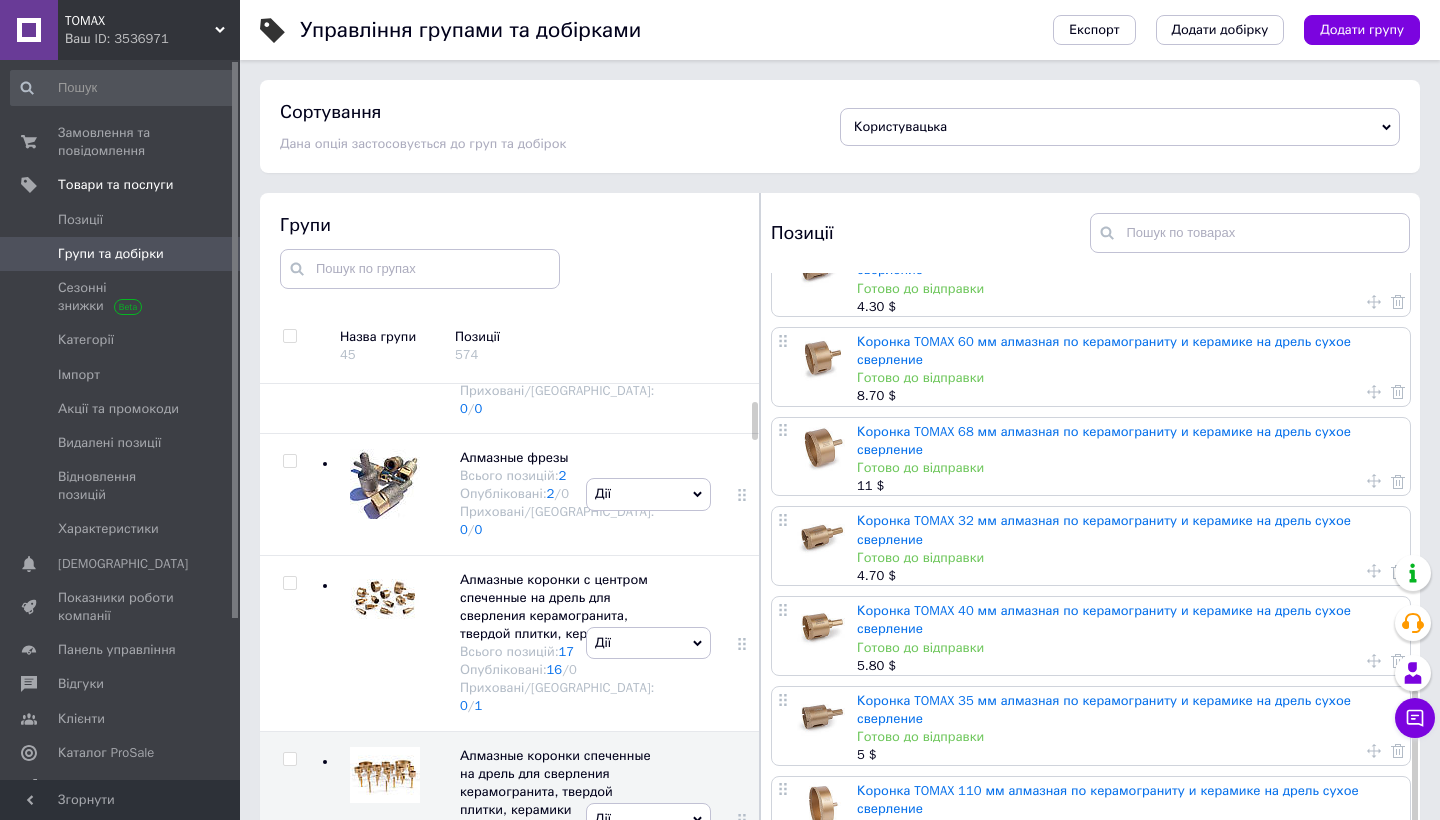 scroll, scrollTop: 0, scrollLeft: 0, axis: both 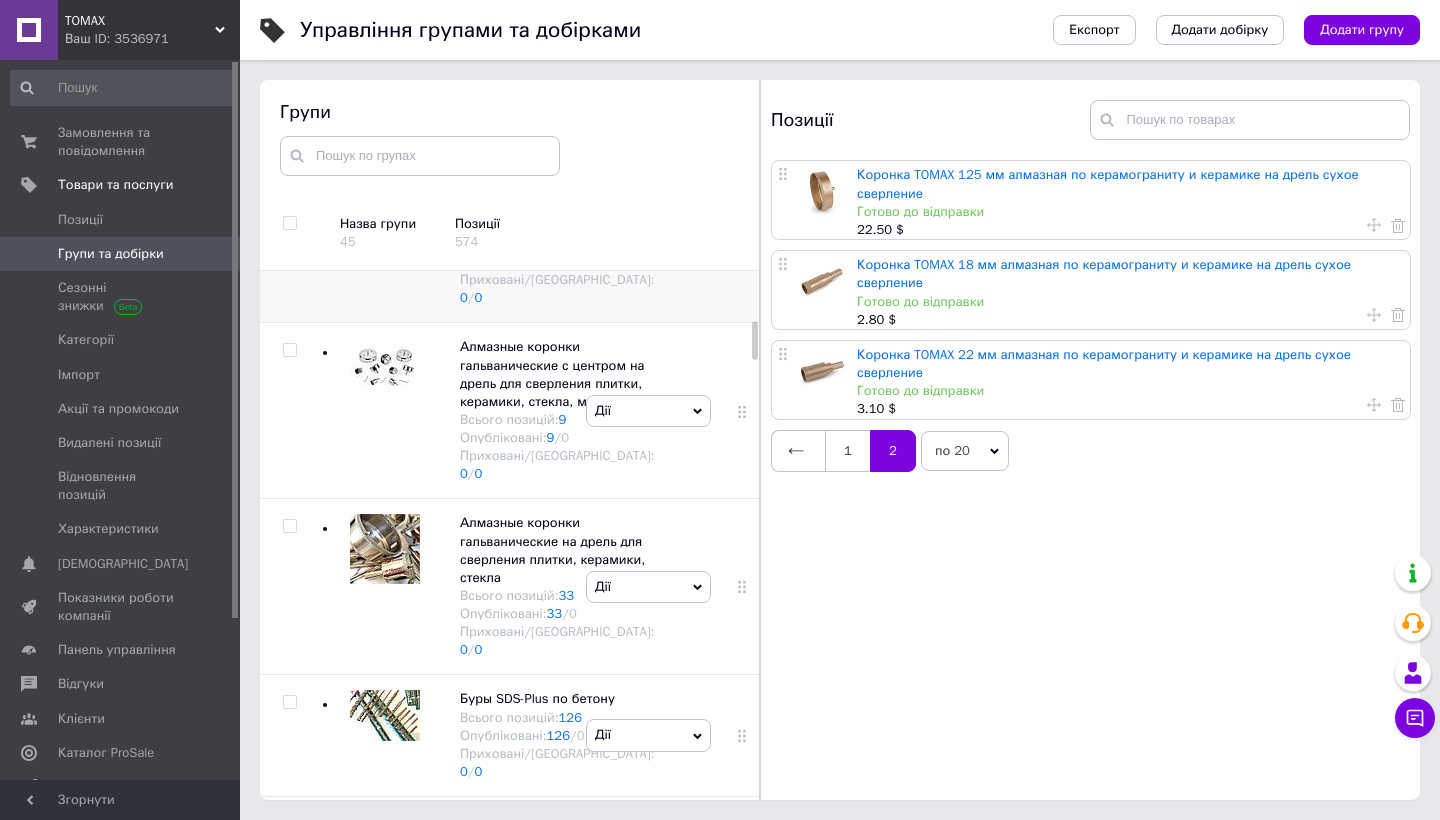 click at bounding box center (380, 235) 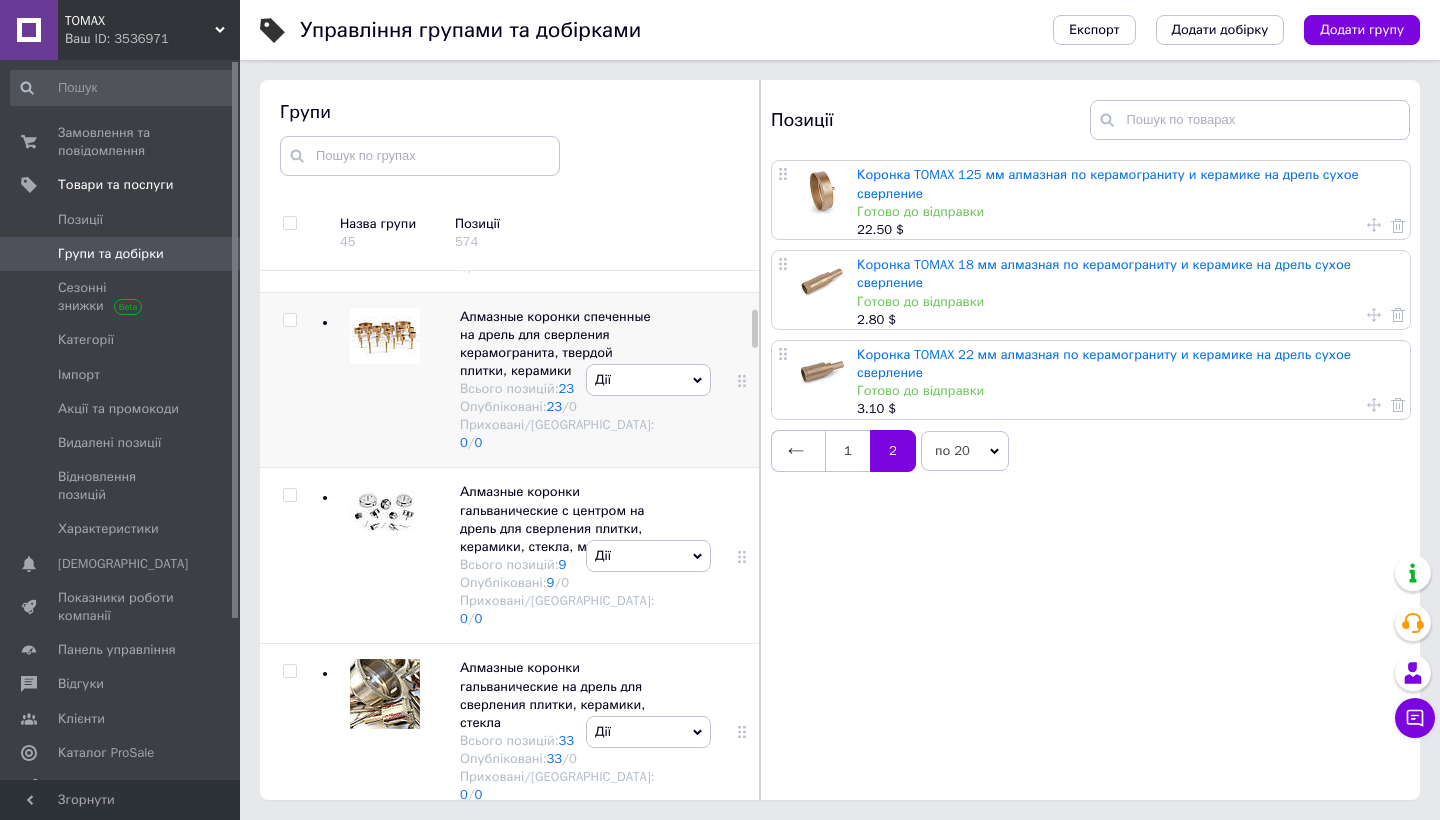 scroll, scrollTop: 526, scrollLeft: 0, axis: vertical 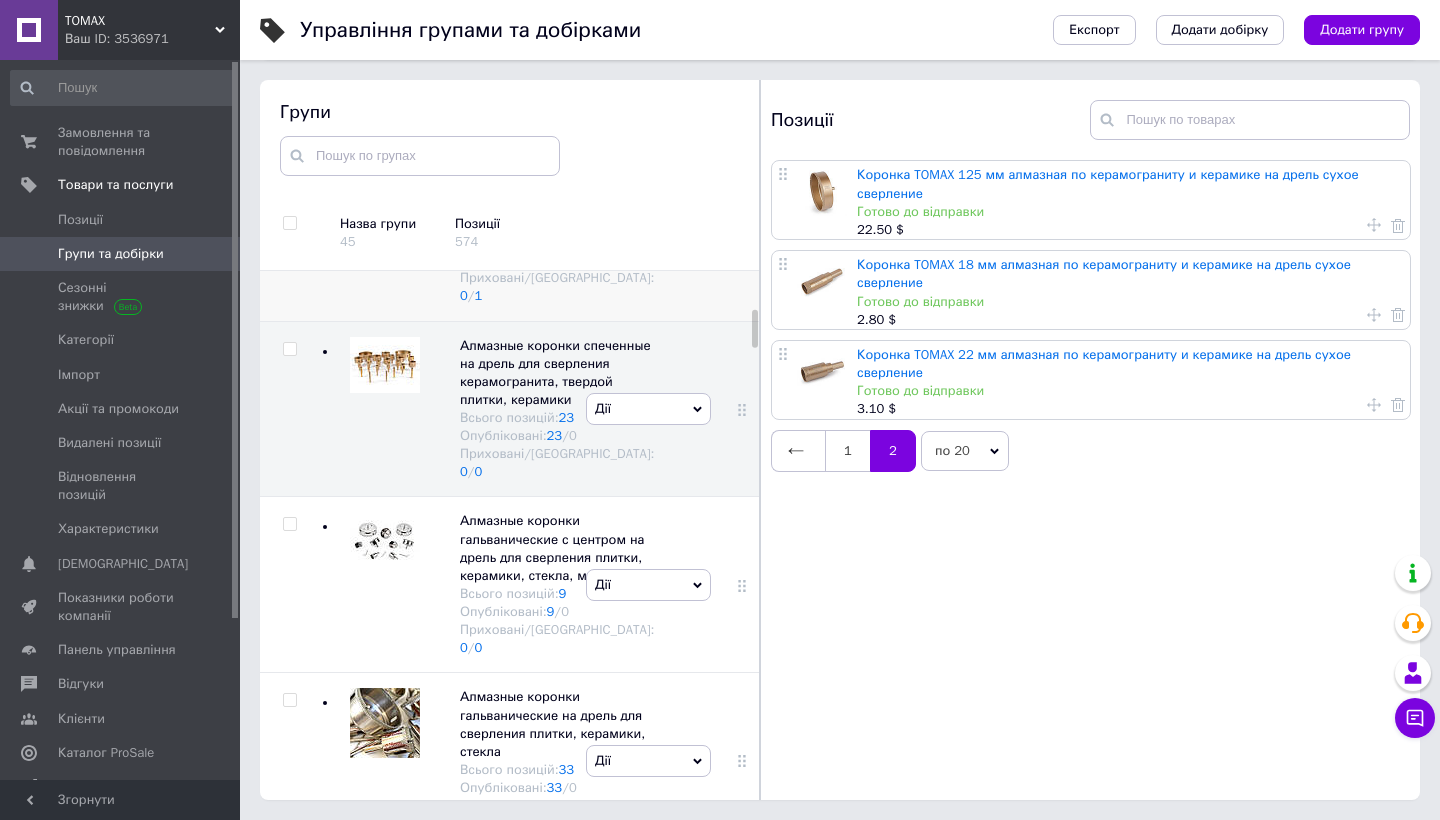 click at bounding box center [380, 233] 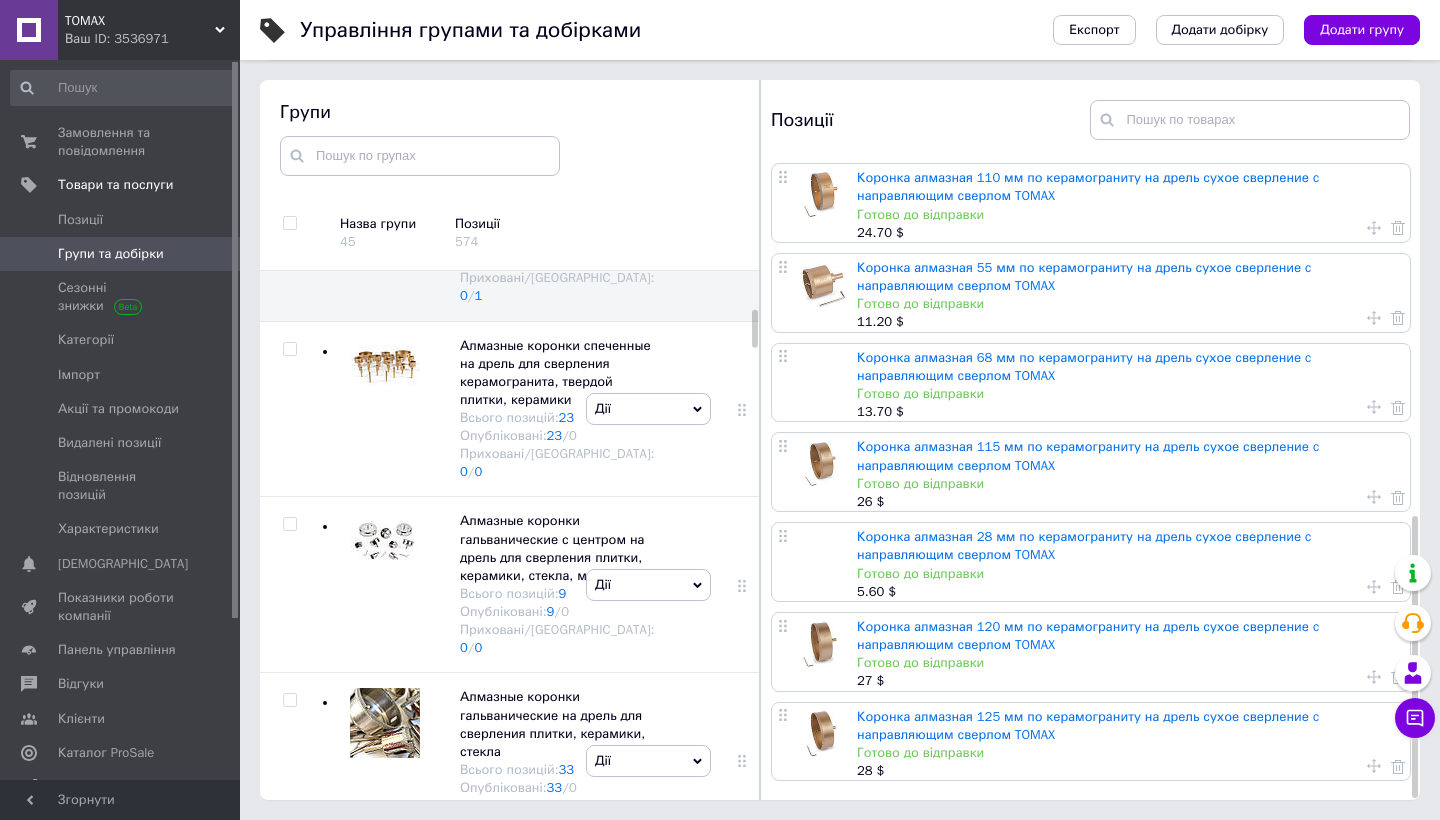 scroll, scrollTop: 804, scrollLeft: 0, axis: vertical 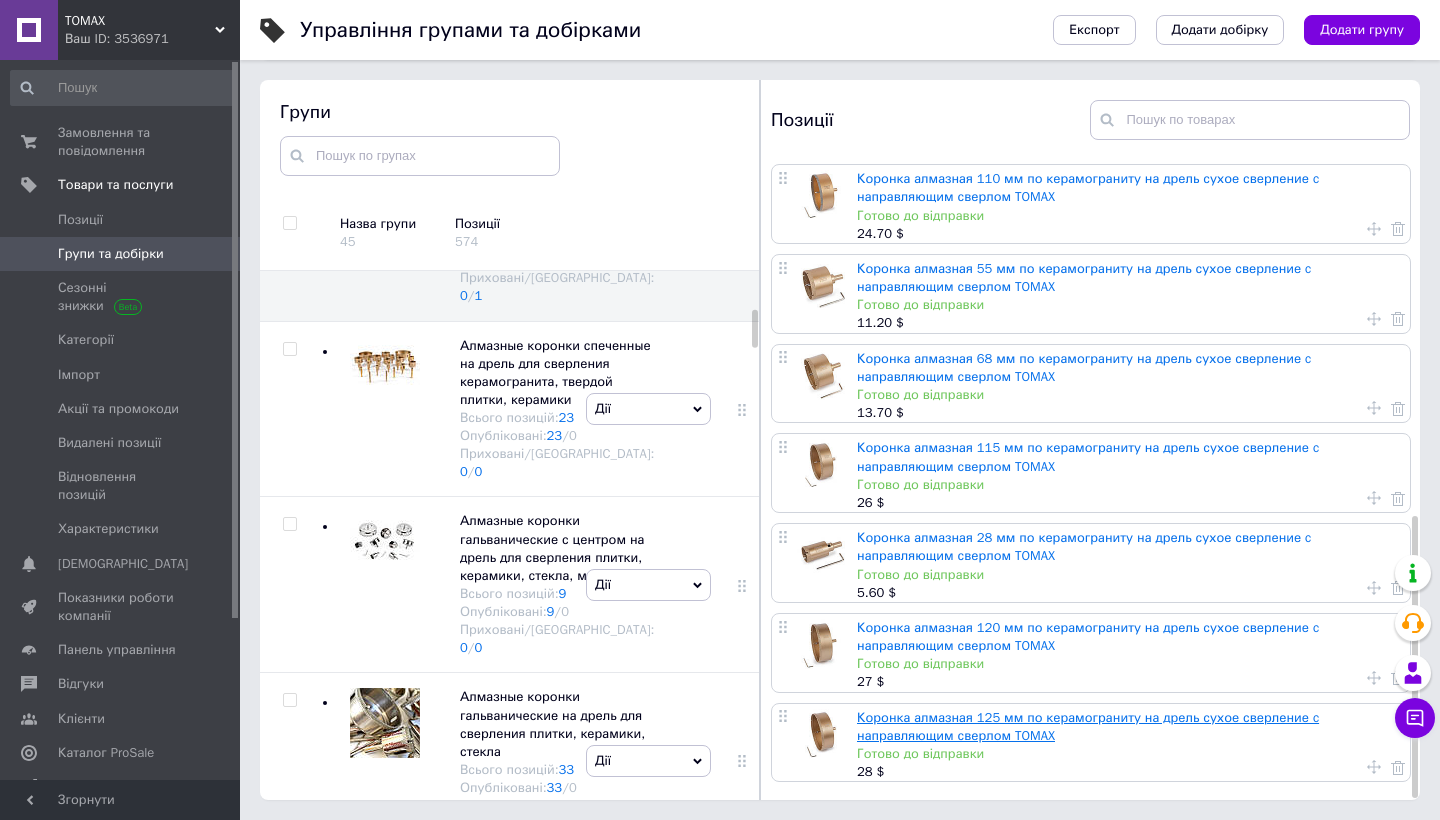 click on "Коронка алмазная 125 мм по керамограниту на дрель сухое сверление c направляющим сверлом TOMAX" at bounding box center [1088, 726] 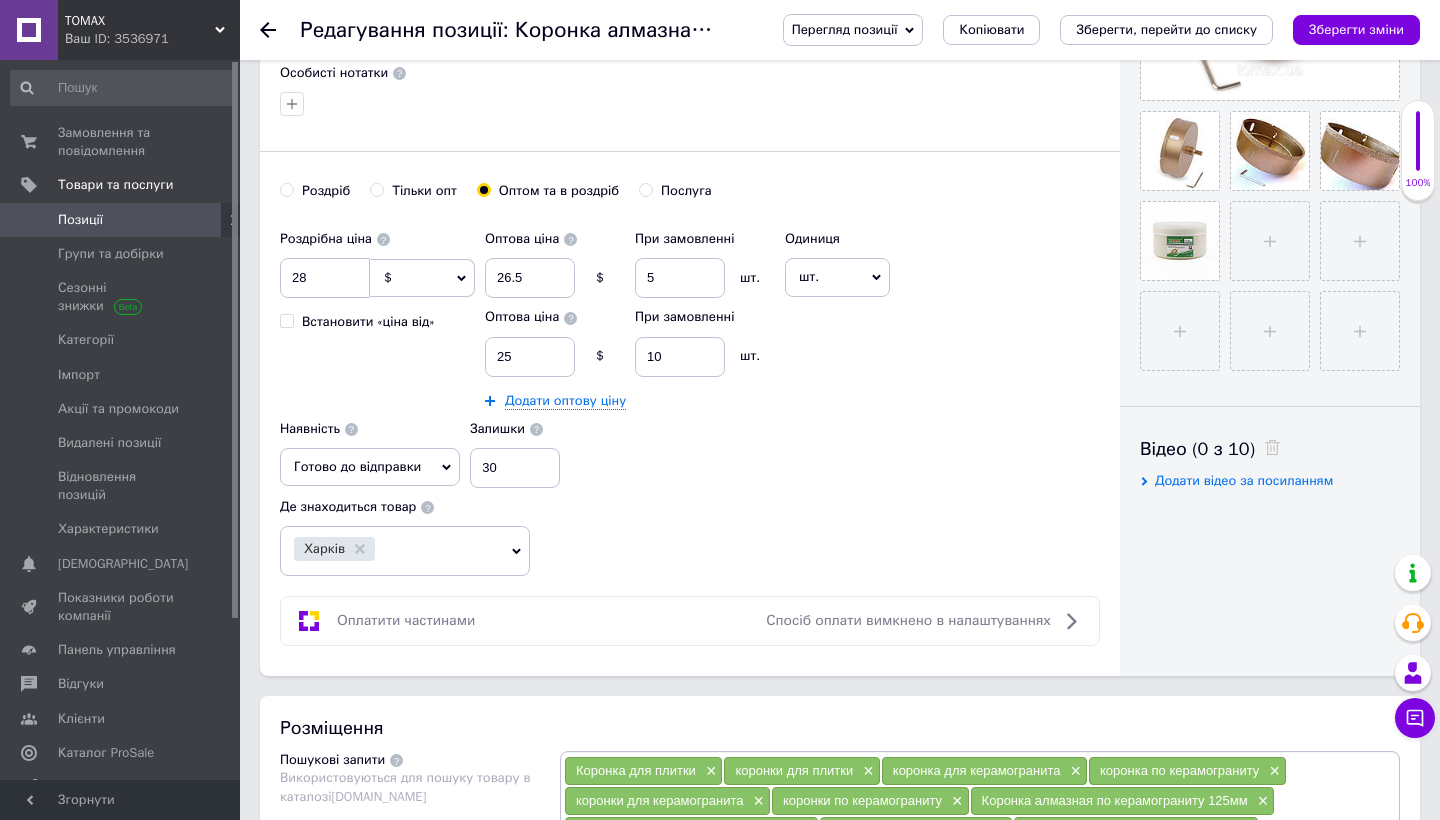 scroll, scrollTop: 825, scrollLeft: 0, axis: vertical 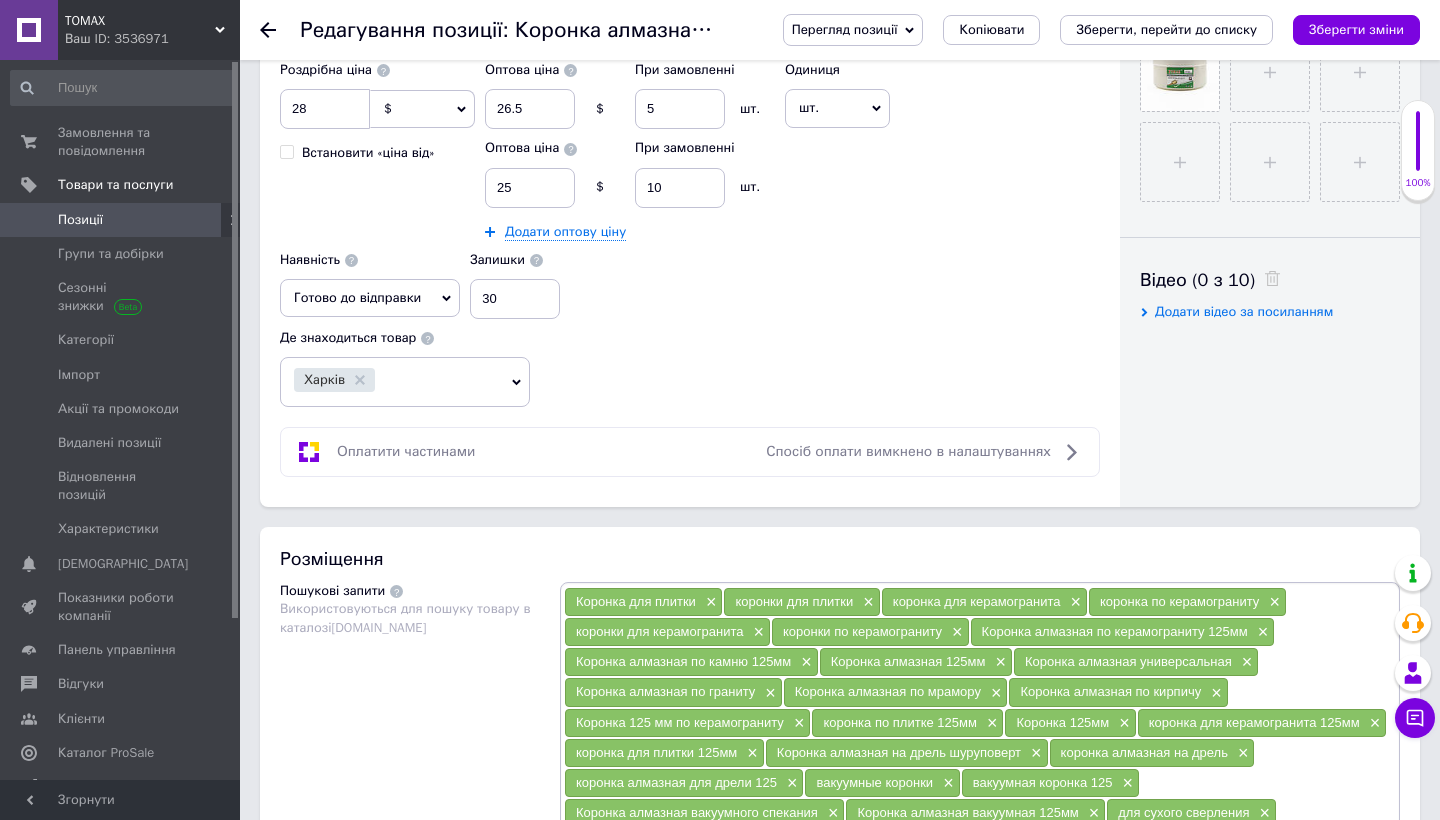 click on "Додати відео за посиланням" at bounding box center (1244, 311) 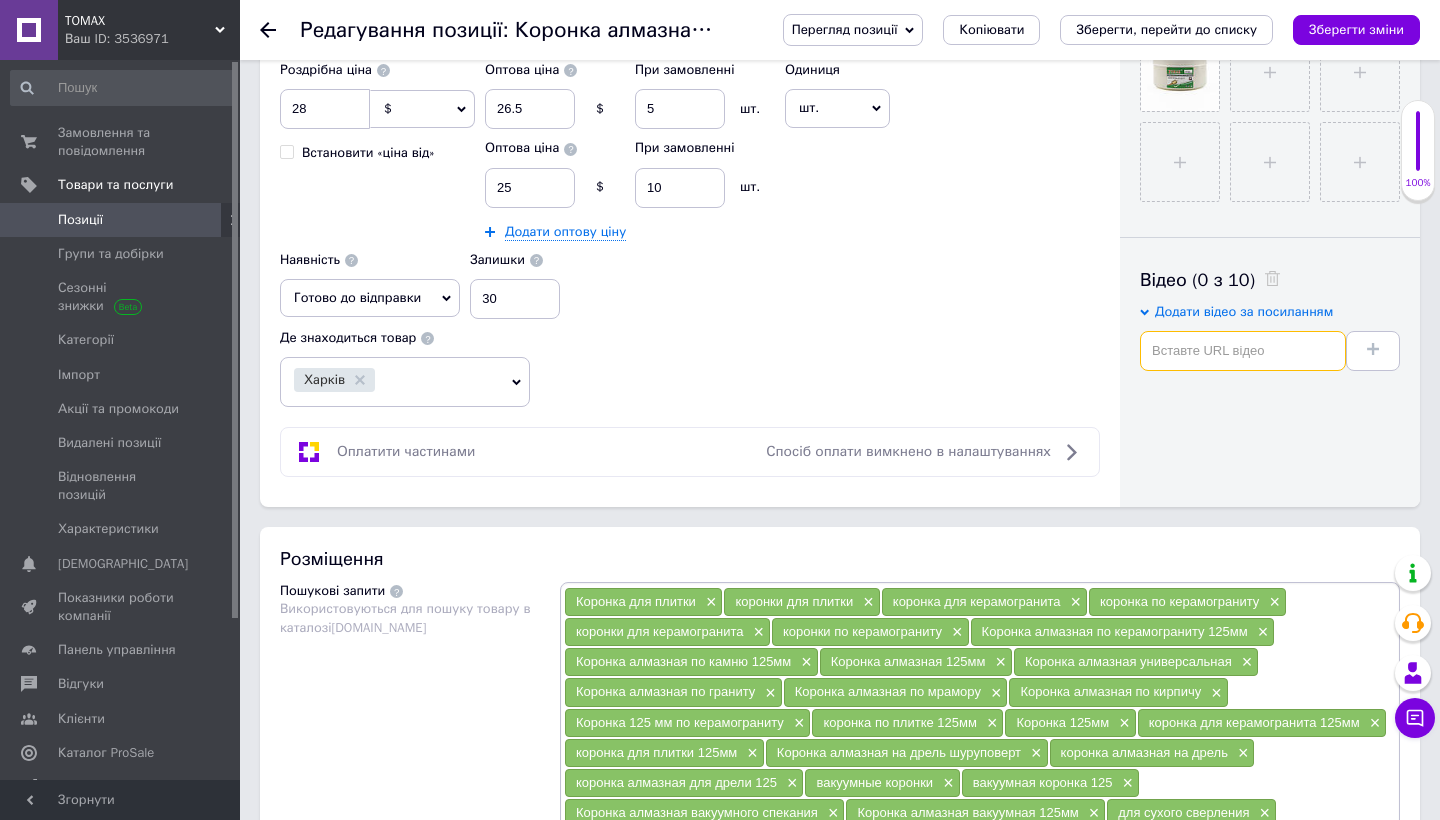 click at bounding box center (1243, 351) 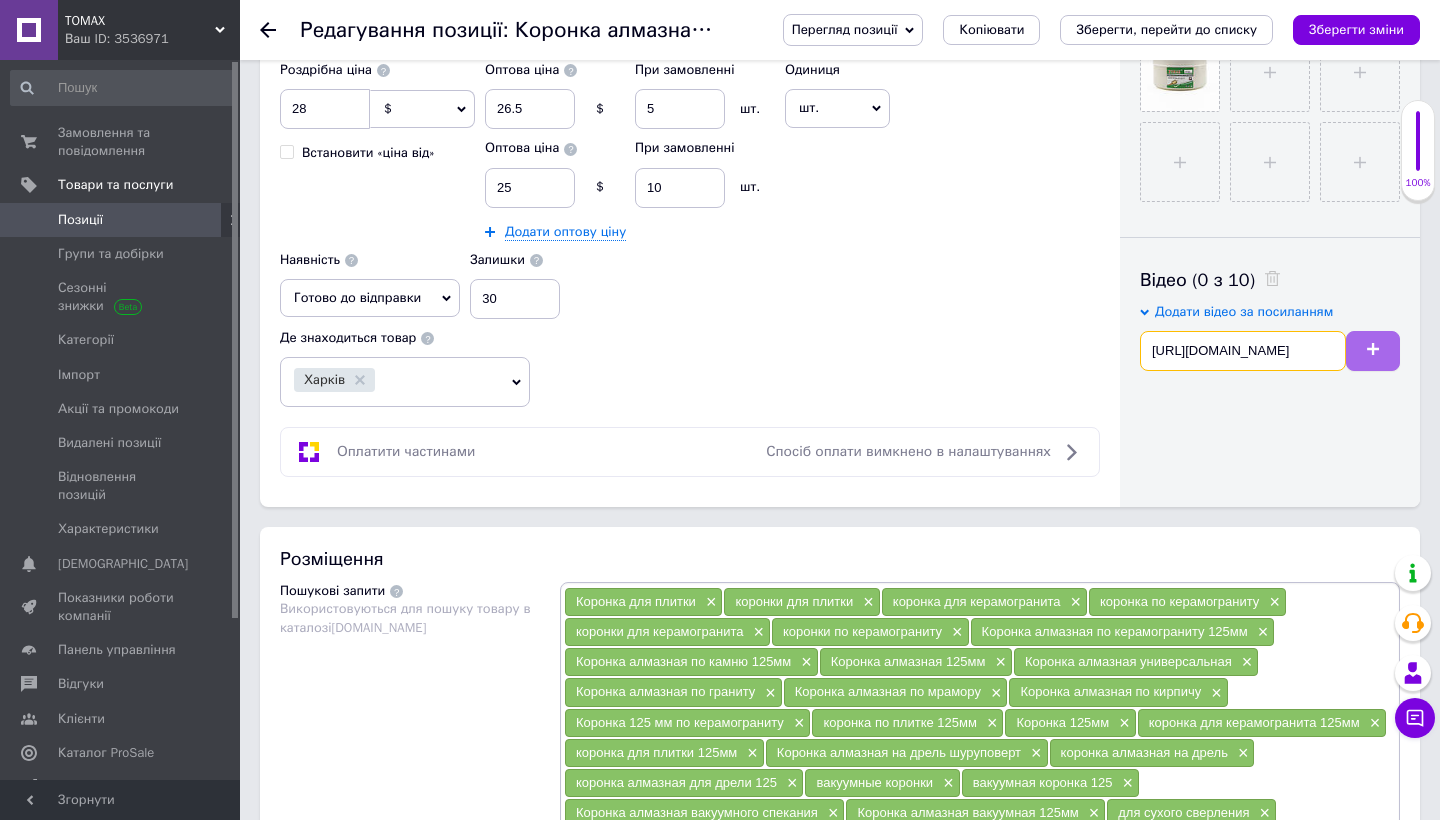type on "https://youtube.com/shorts/elFO-SEM0uU?feature=share" 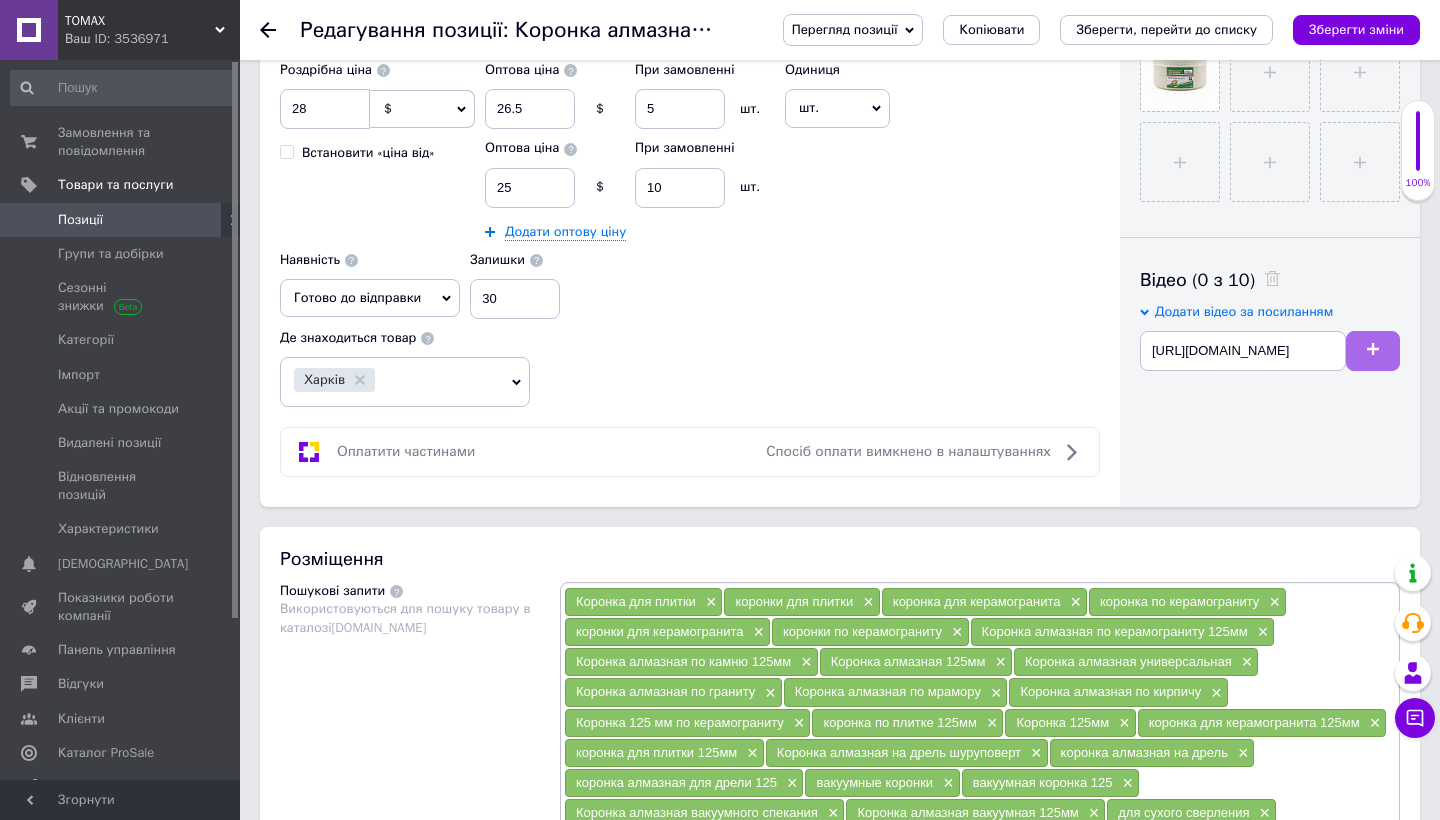 click at bounding box center [1373, 351] 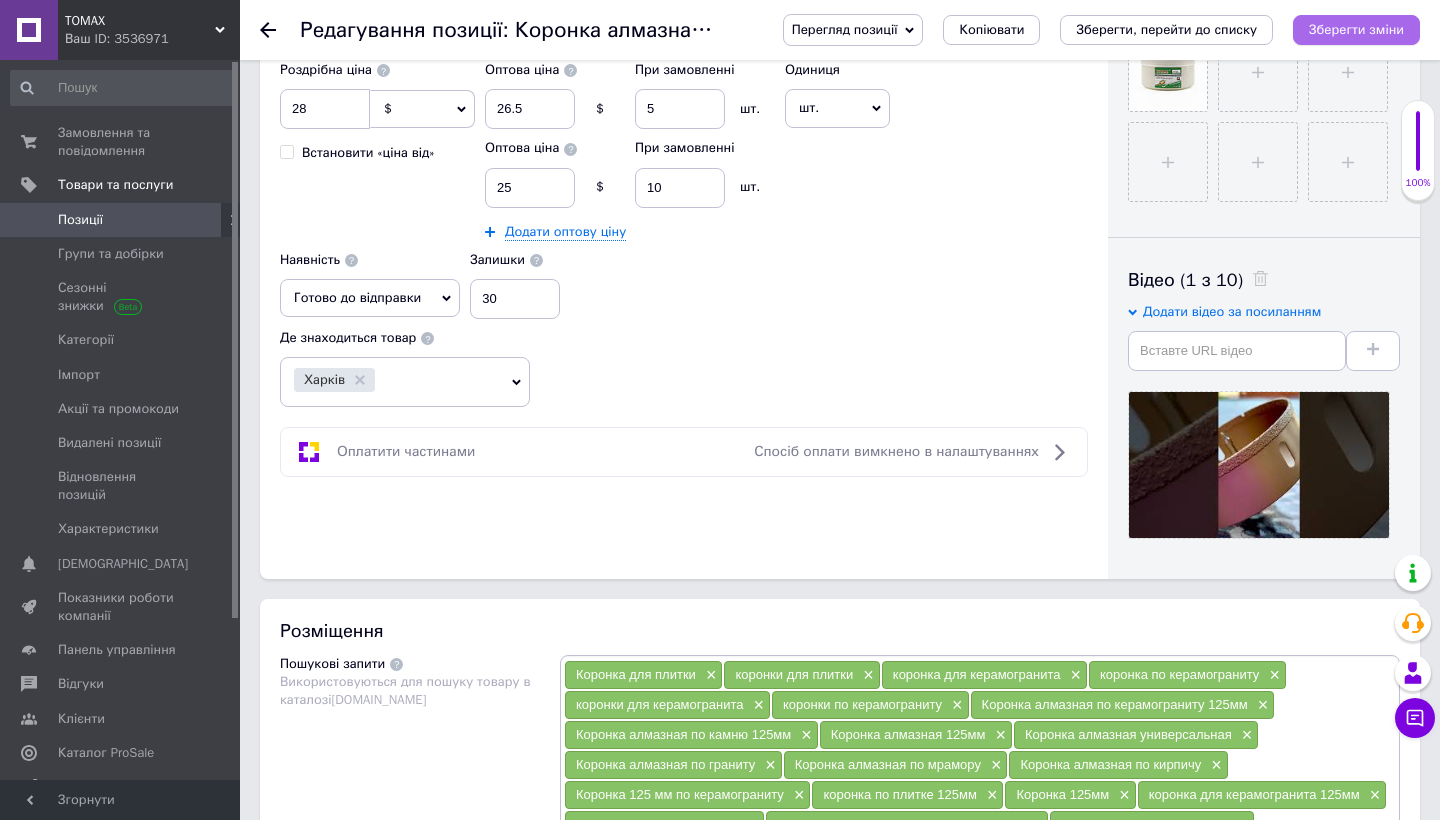 click on "Зберегти зміни" at bounding box center [1356, 29] 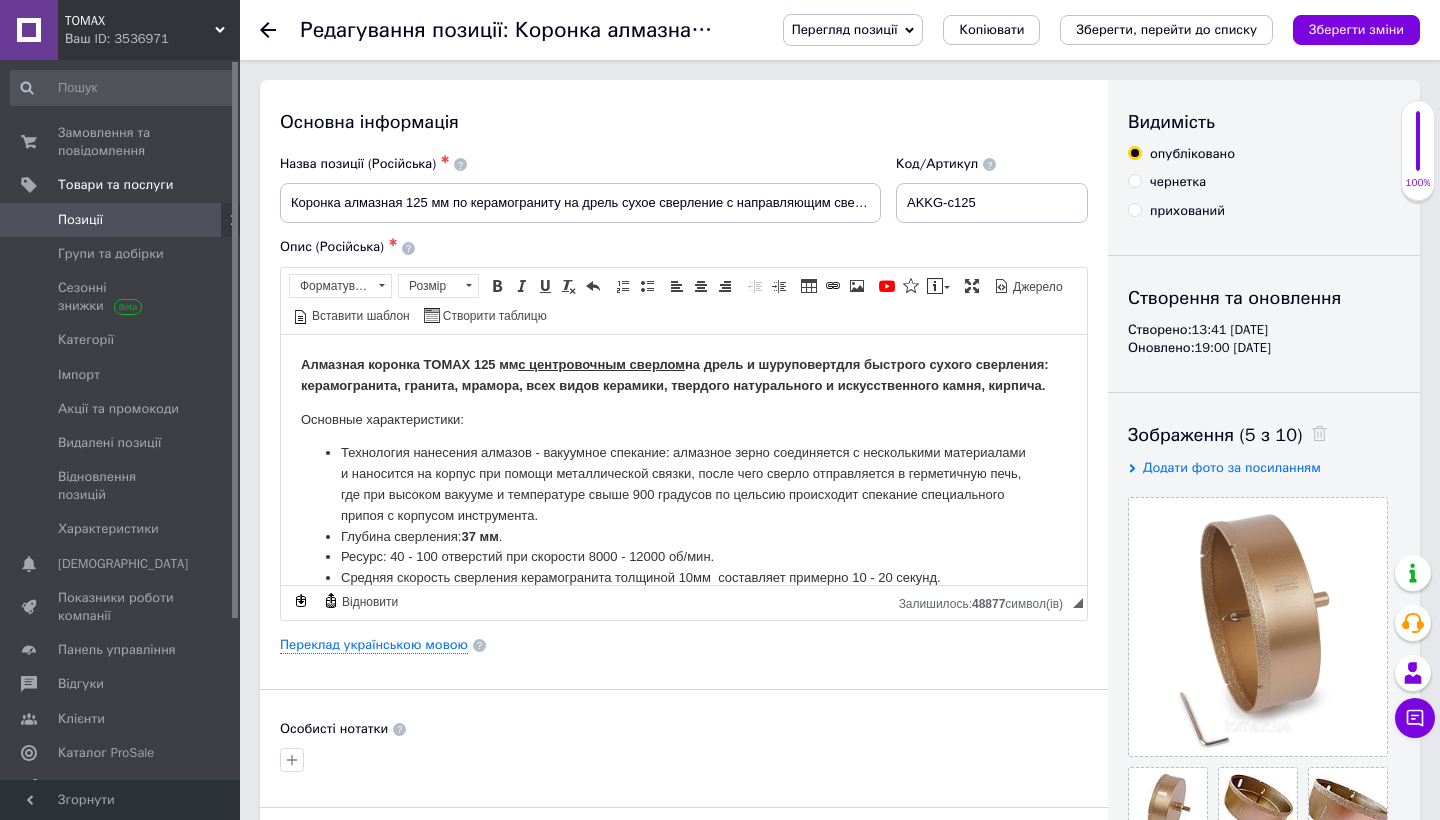 scroll, scrollTop: 0, scrollLeft: 0, axis: both 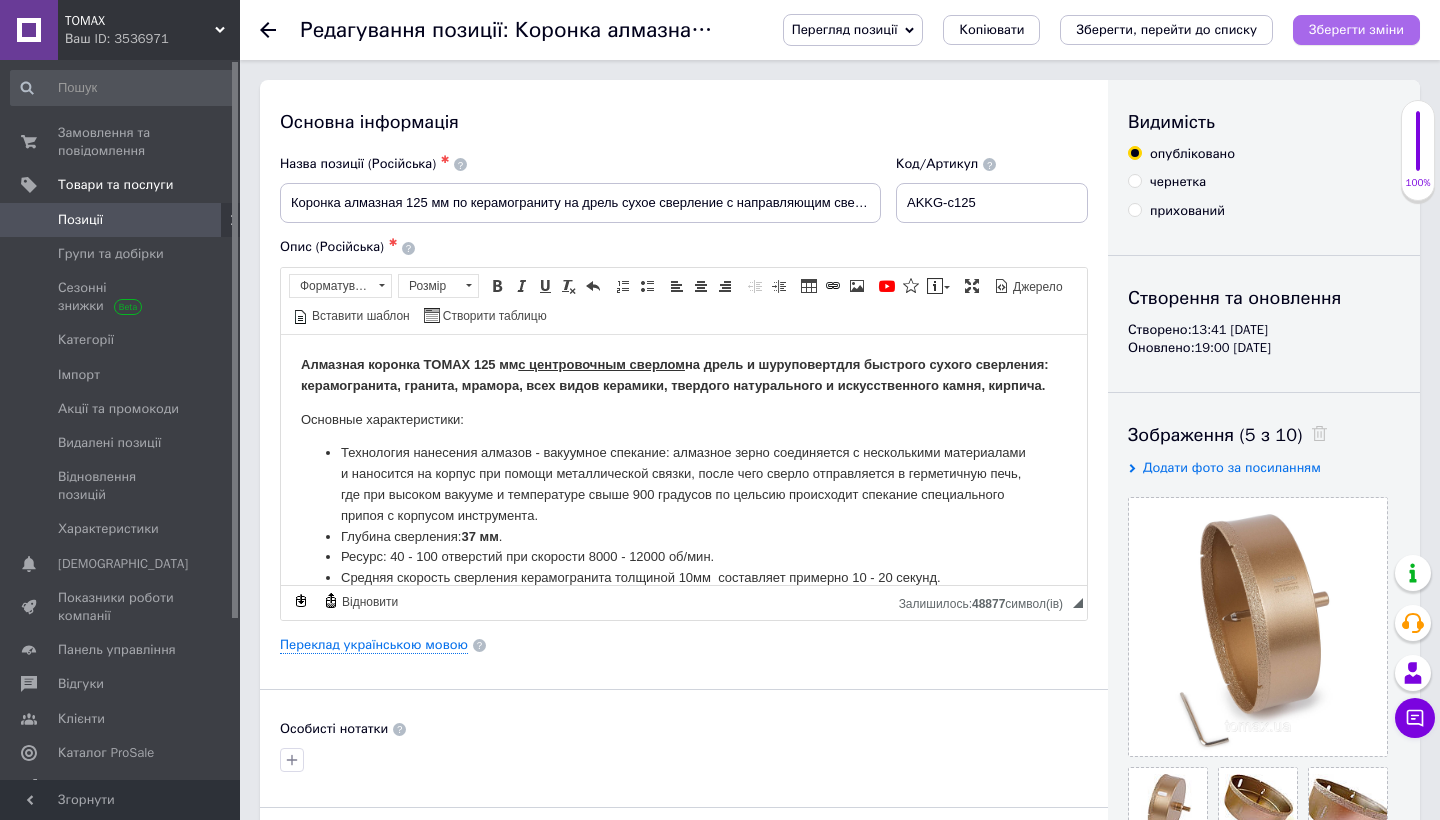 click on "Зберегти зміни" at bounding box center (1356, 29) 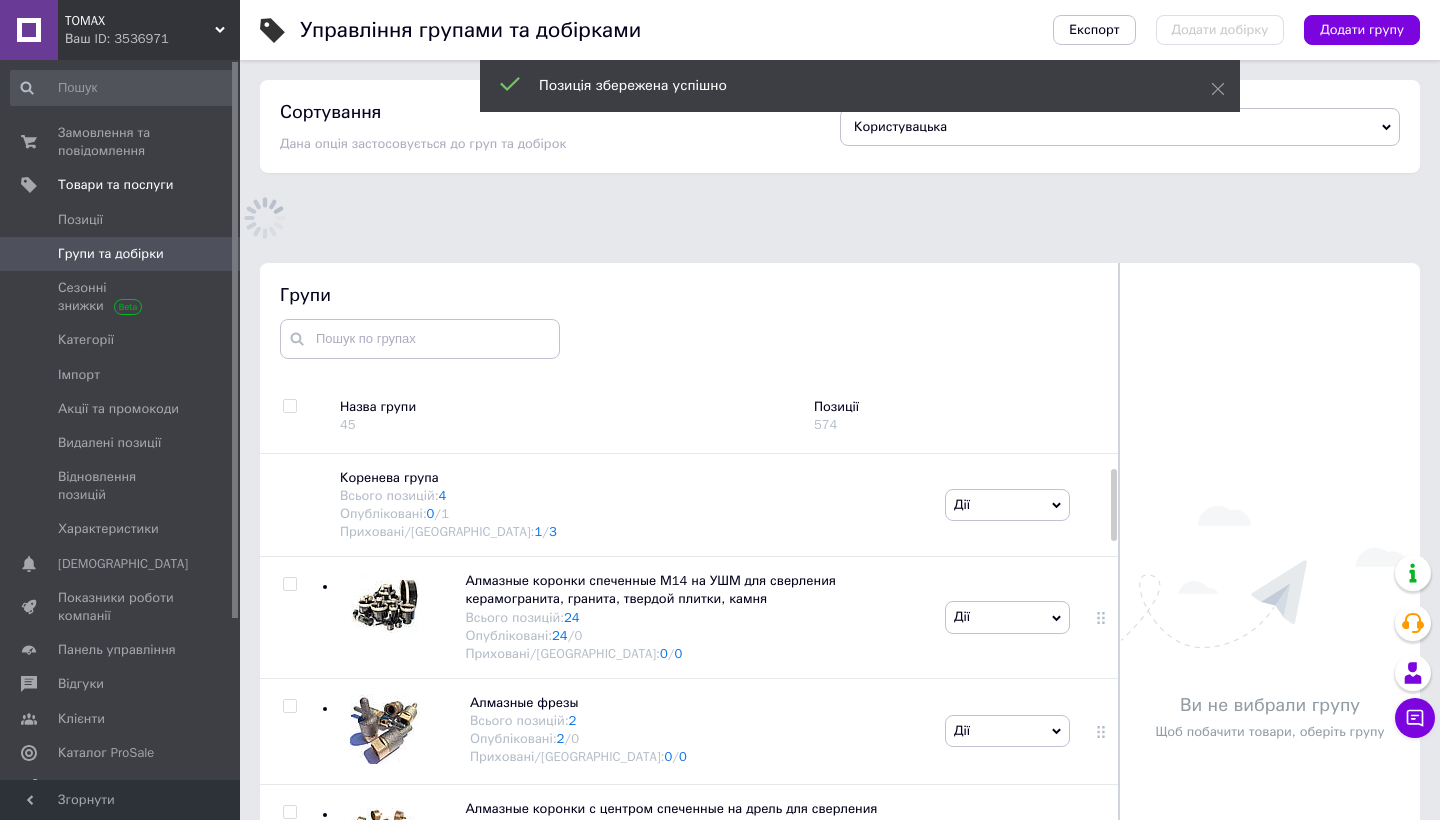 scroll, scrollTop: 164, scrollLeft: 0, axis: vertical 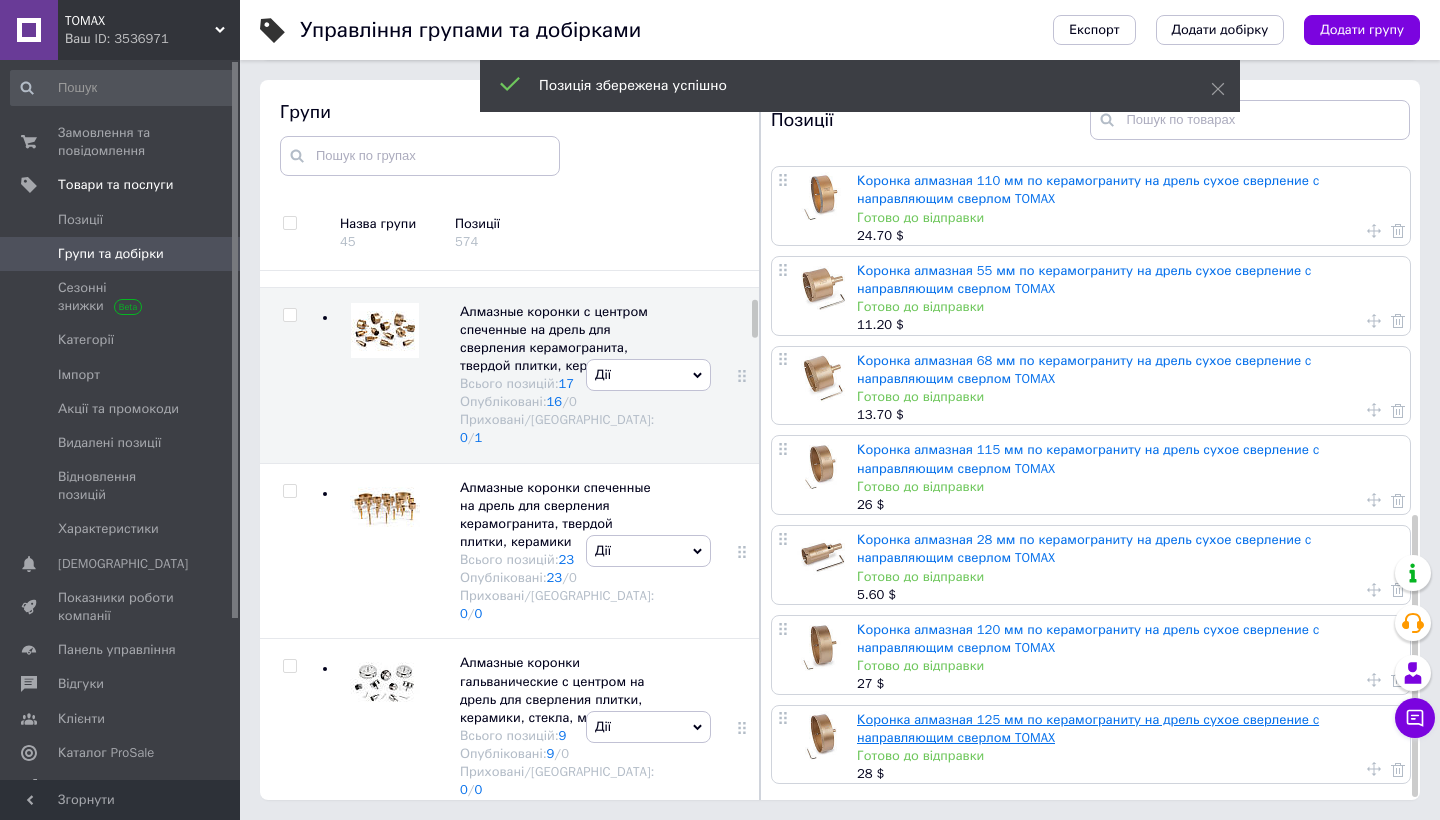 click on "Коронка алмазная 125 мм по керамограниту на дрель сухое сверление c направляющим сверлом TOMAX" at bounding box center (1088, 728) 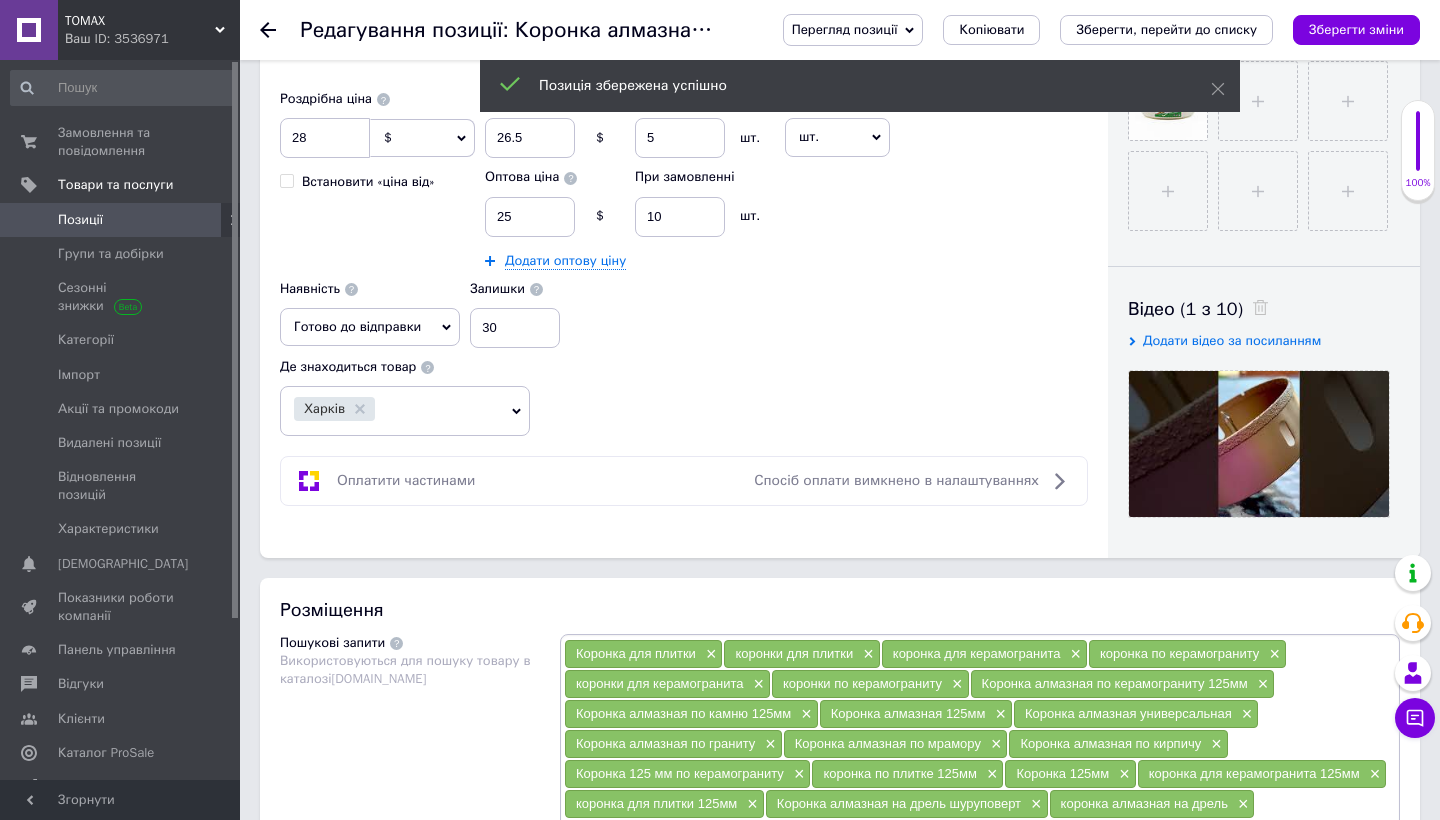 scroll, scrollTop: 799, scrollLeft: 0, axis: vertical 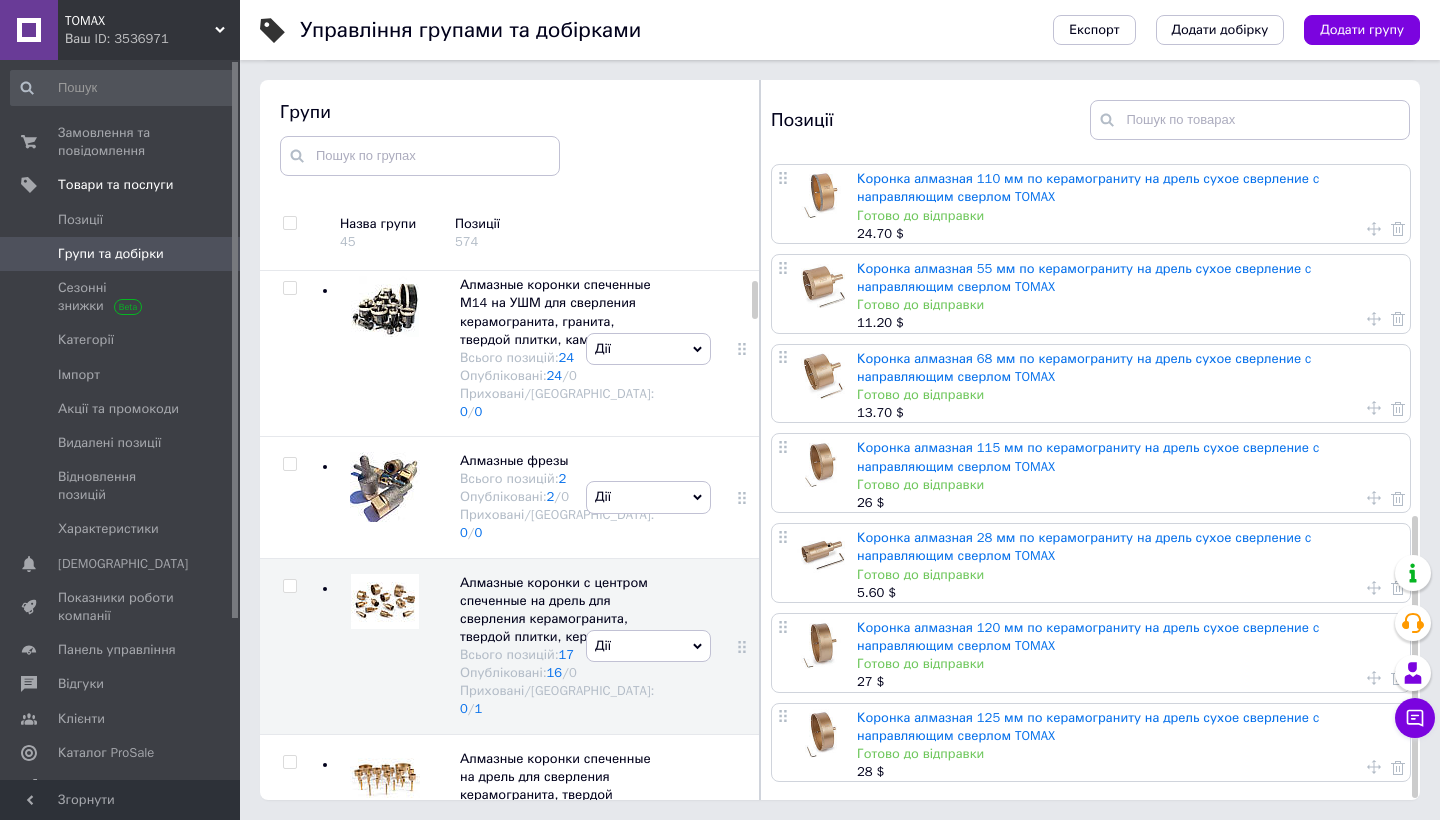 click at bounding box center (822, 464) 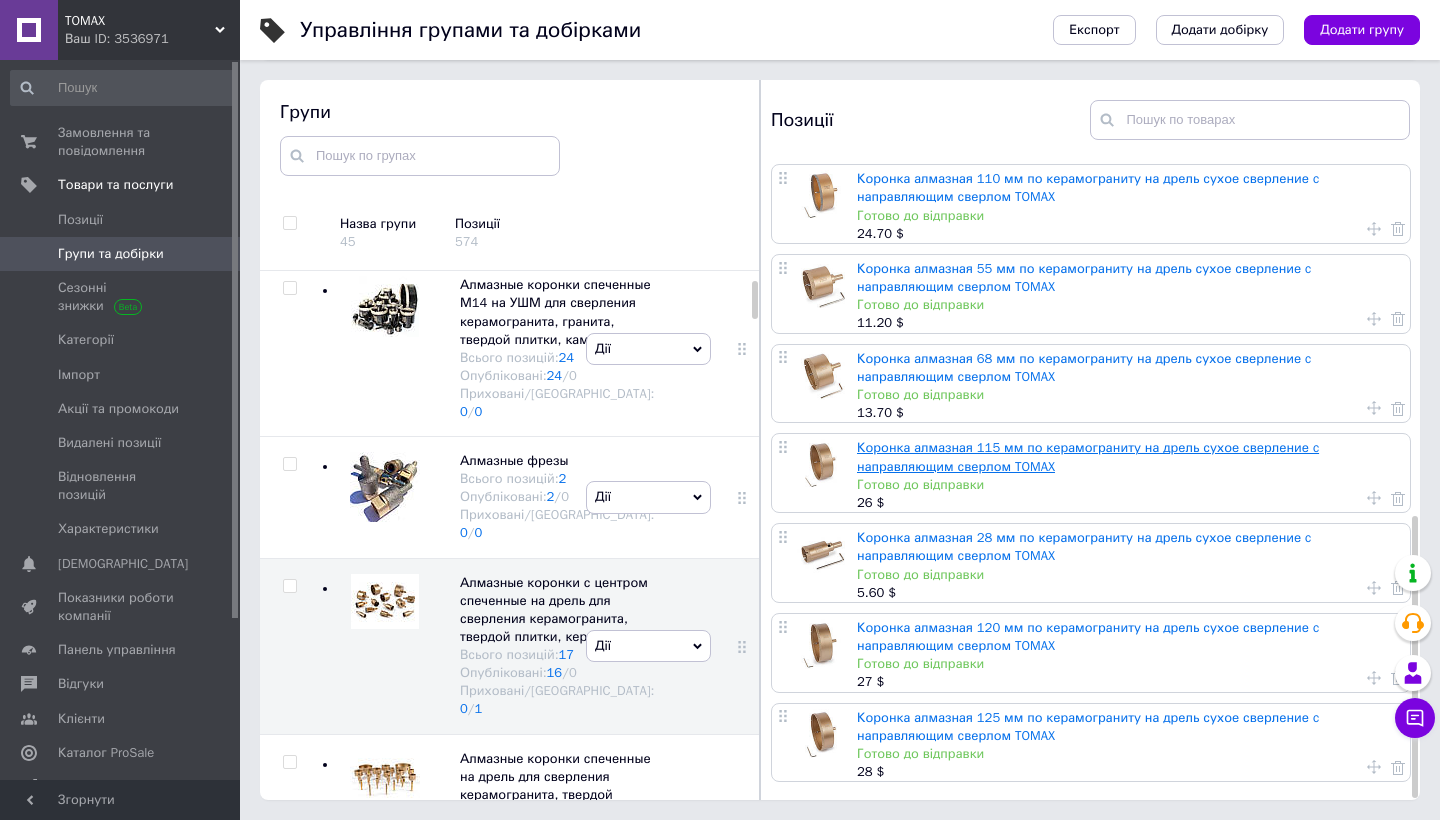 click on "Коронка алмазная 115 мм по керамограниту на дрель сухое сверление c направляющим сверлом TOMAX" at bounding box center (1088, 456) 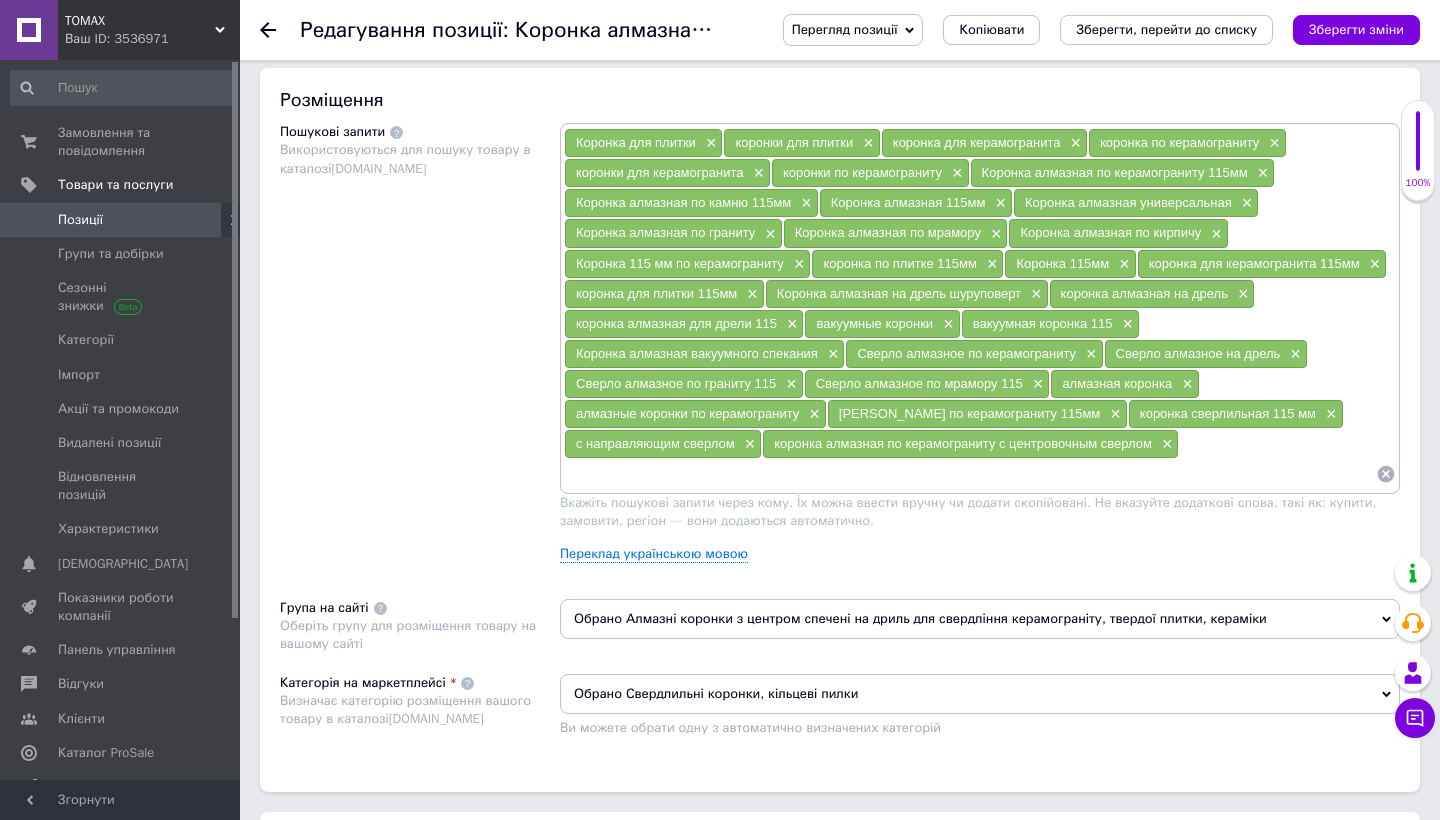 scroll, scrollTop: 871, scrollLeft: 0, axis: vertical 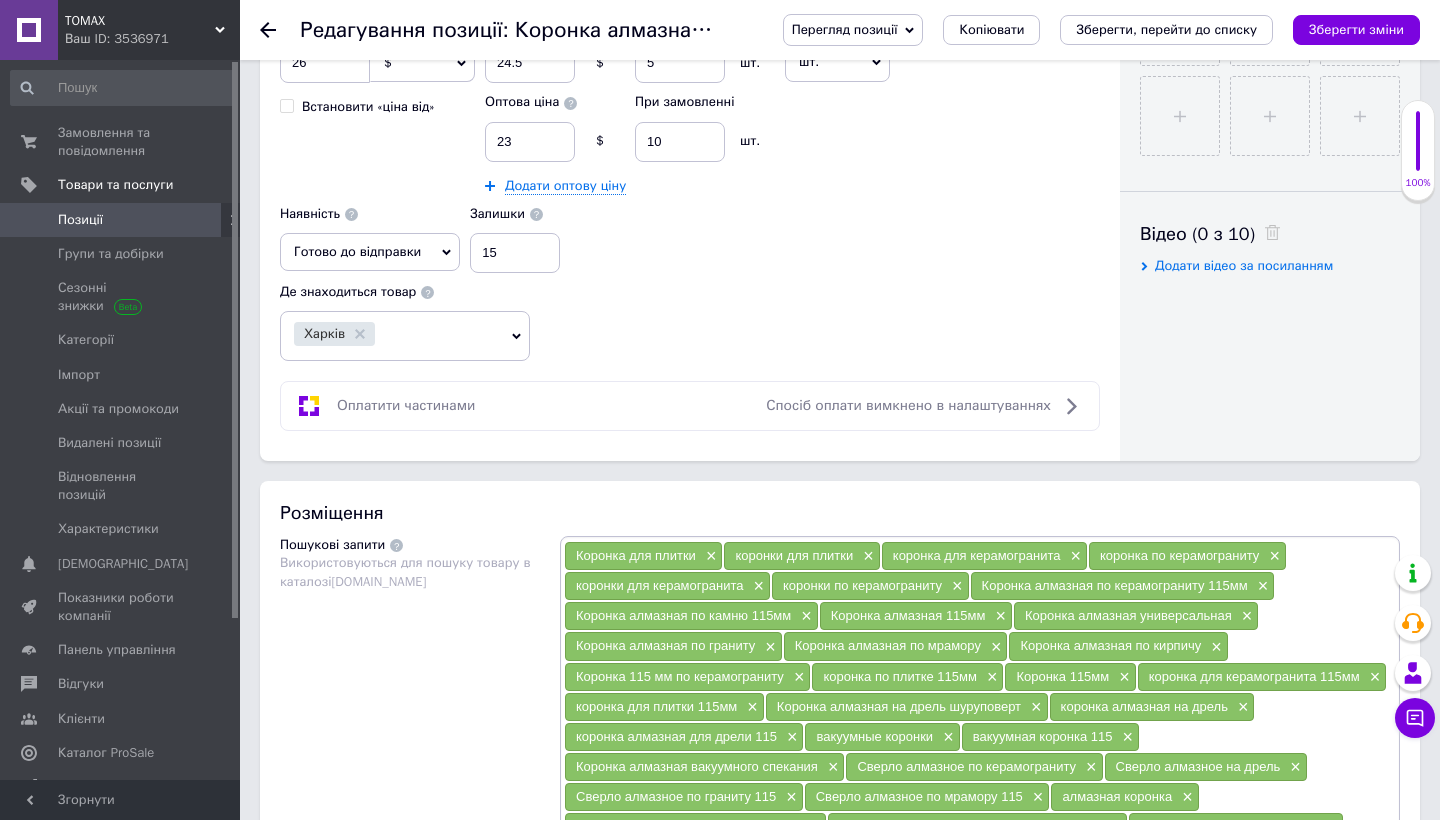 click on "Додати відео за посиланням" at bounding box center [1244, 265] 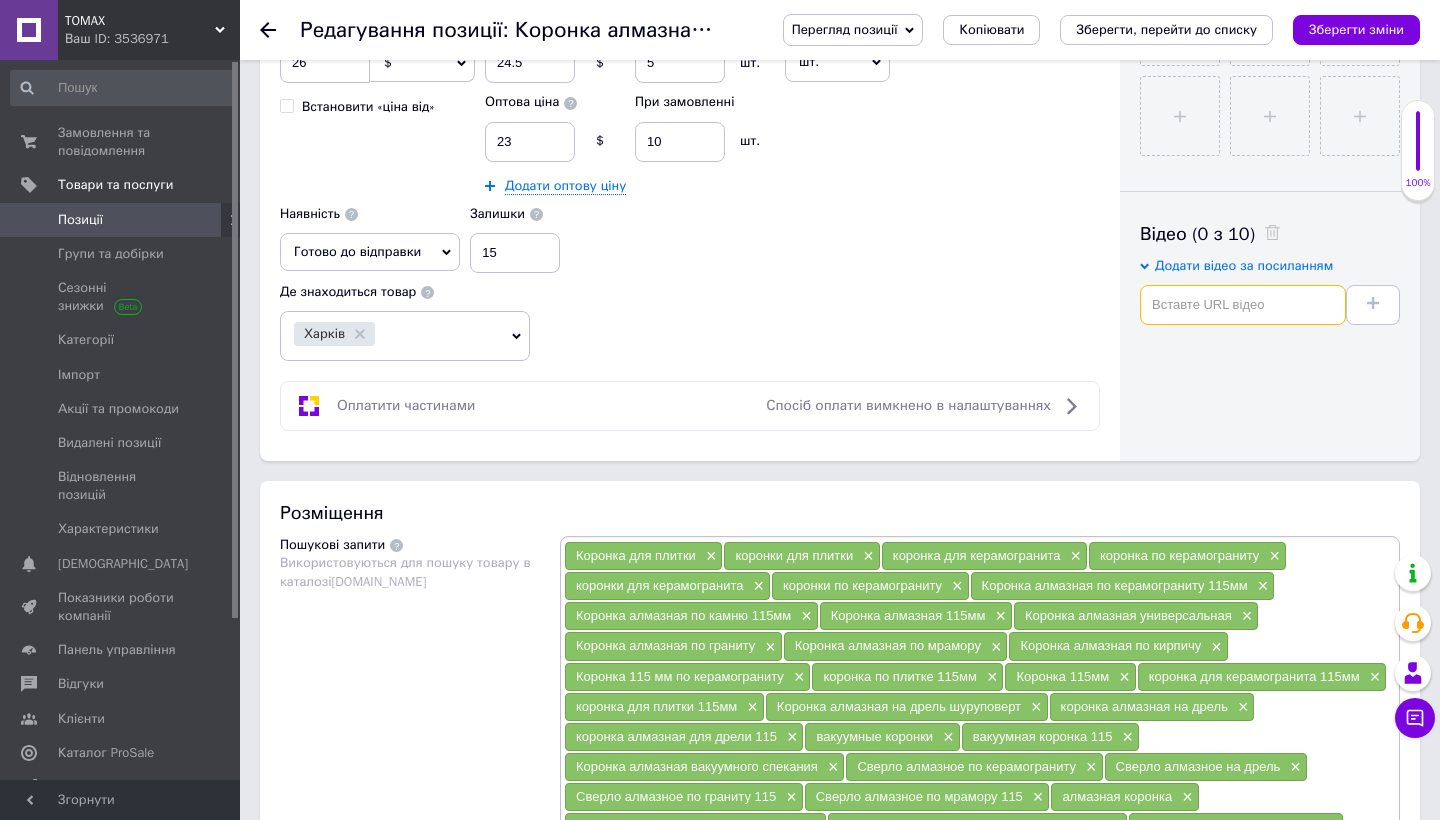 click at bounding box center [1243, 305] 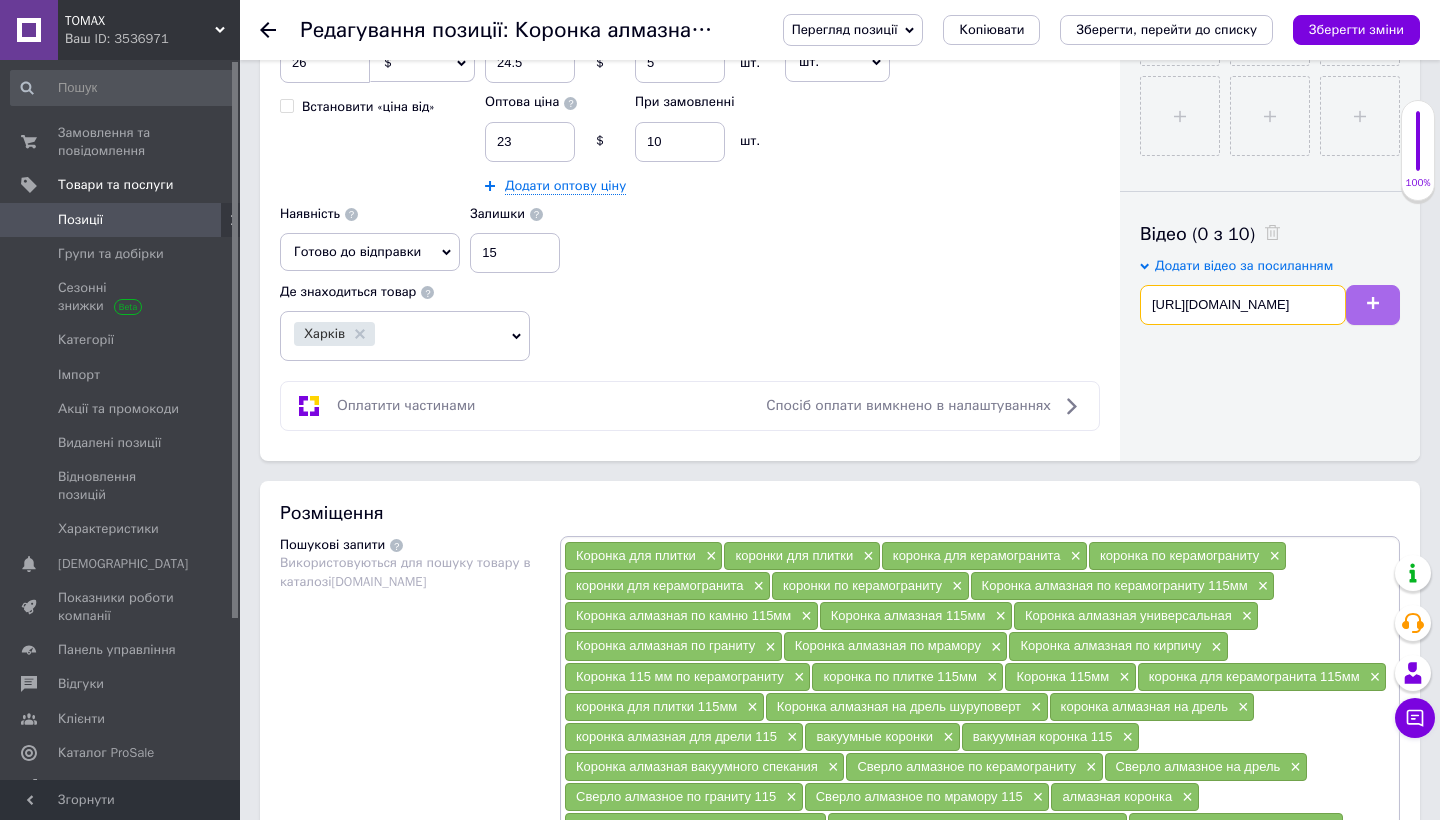 type on "https://youtube.com/shorts/XF6itQfZ4Jk?feature=share" 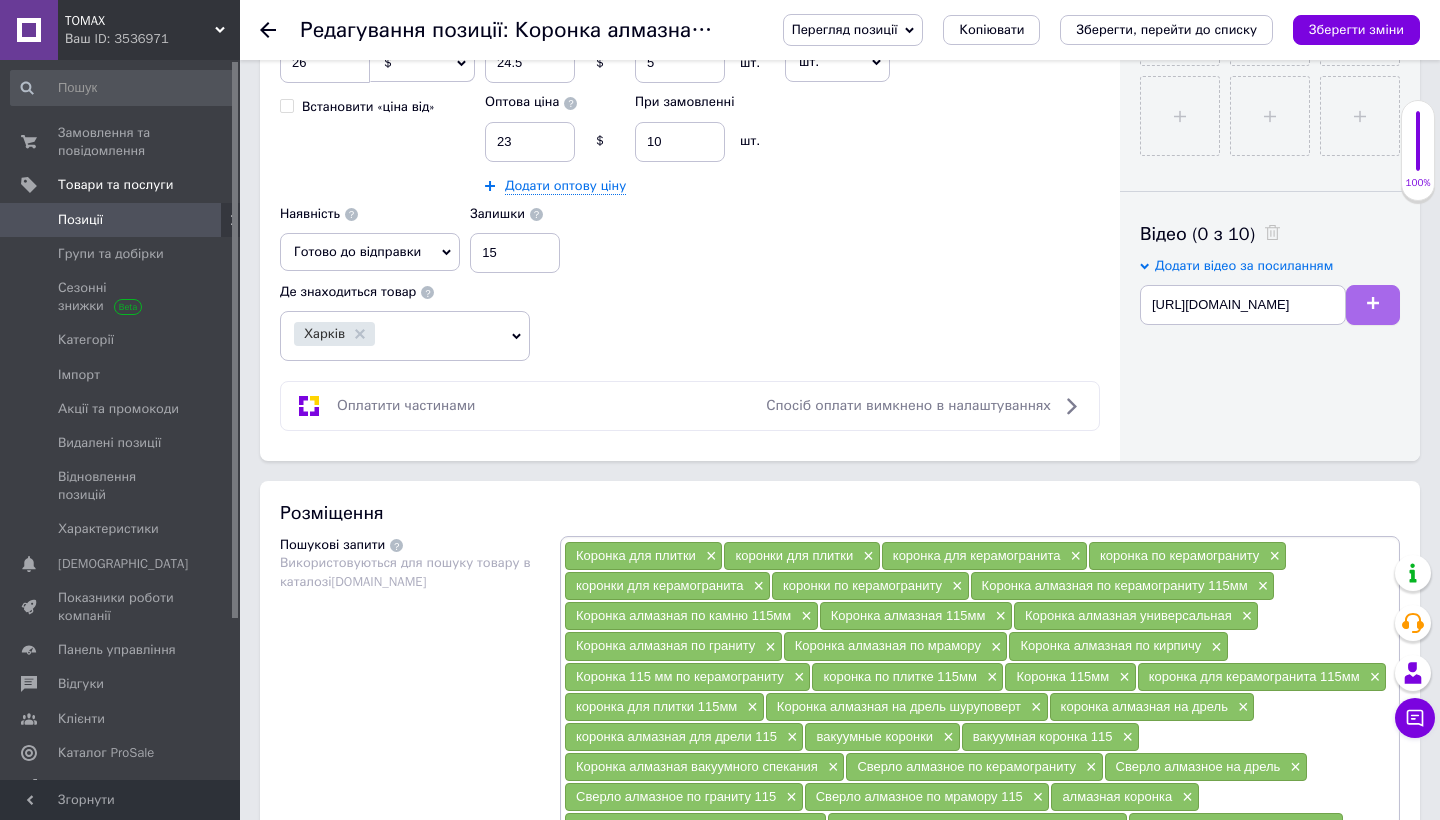 click at bounding box center (1373, 305) 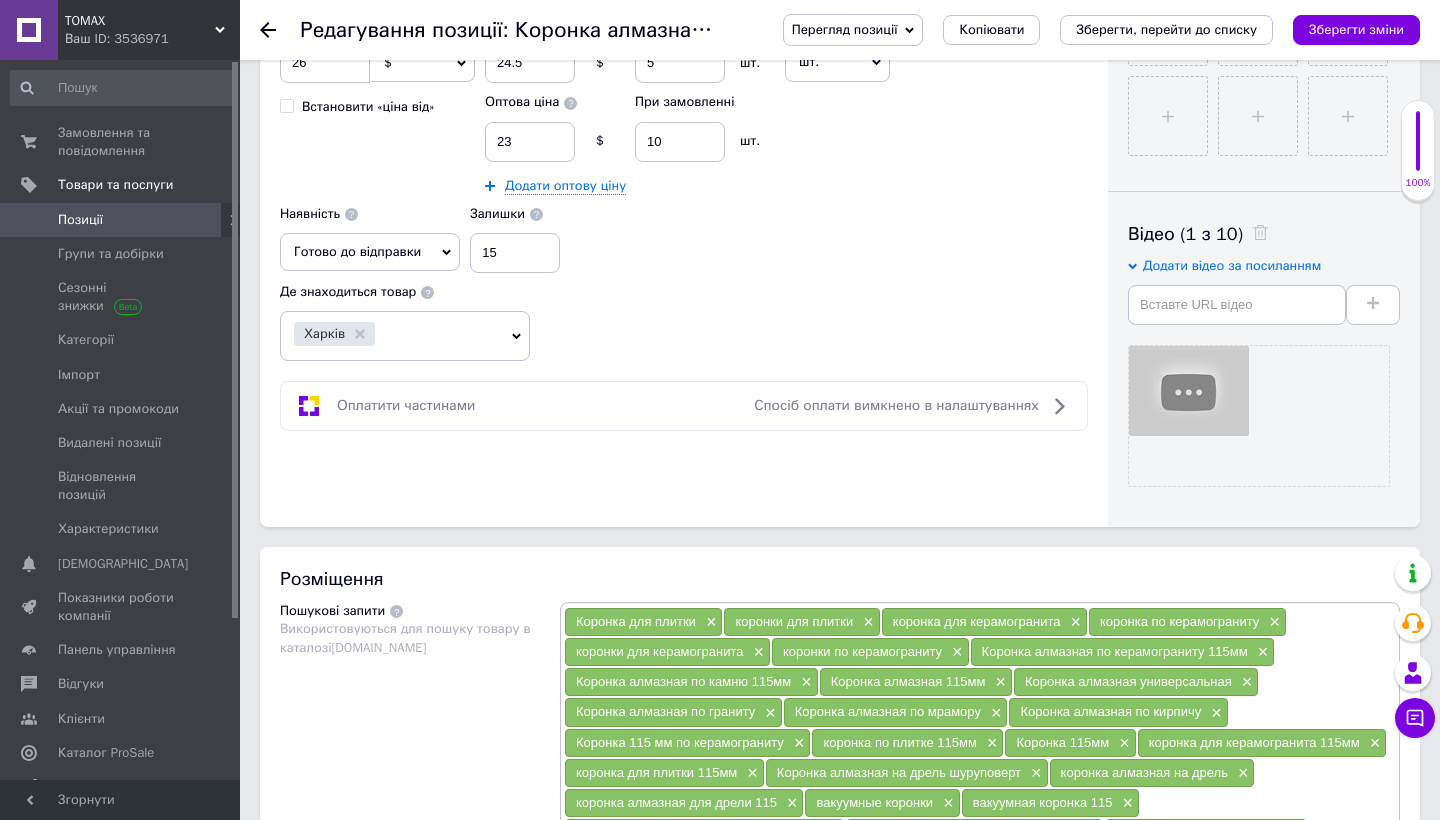 click on "Роздрібна ціна 26 $ EUR CHF ₴ GBP ¥ PLN ₸ MDL HUF KGS CNY TRY KRW lei Встановити «ціна від» Оптова ціна 24.5 $ При замовленні 5 шт. Оптова ціна 23 $ При замовленні 10 шт. Додати оптову ціну Одиниця шт. Популярне комплект упаковка кв.м пара м кг пог.м послуга т а автоцистерна ампула б балон банка блістер бобіна бочка бут бухта в ват виїзд відро г г га година гр/кв.м гігакалорія д дав два місяці день доба доза є єврокуб з зміна к кВт каністра карат кв.дм кв.м кв.см кв.фут квартал кг кг/кв.м км колесо комплект коробка куб.дм куб.м л л лист м м мВт мл мм моток місяць мішок н набір номер о об'єкт п 1" at bounding box center (684, 183) 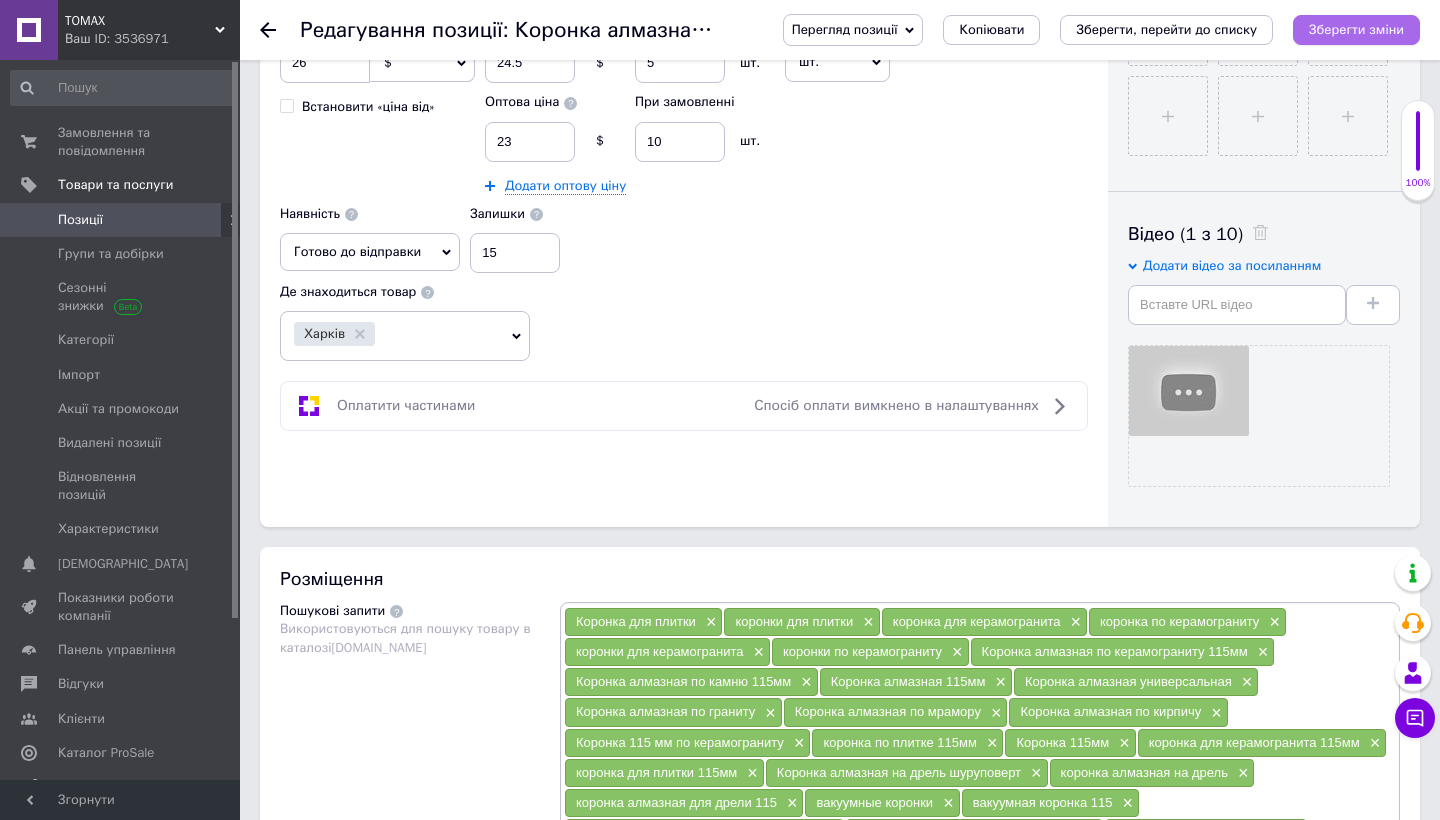 click on "Зберегти зміни" at bounding box center [1356, 29] 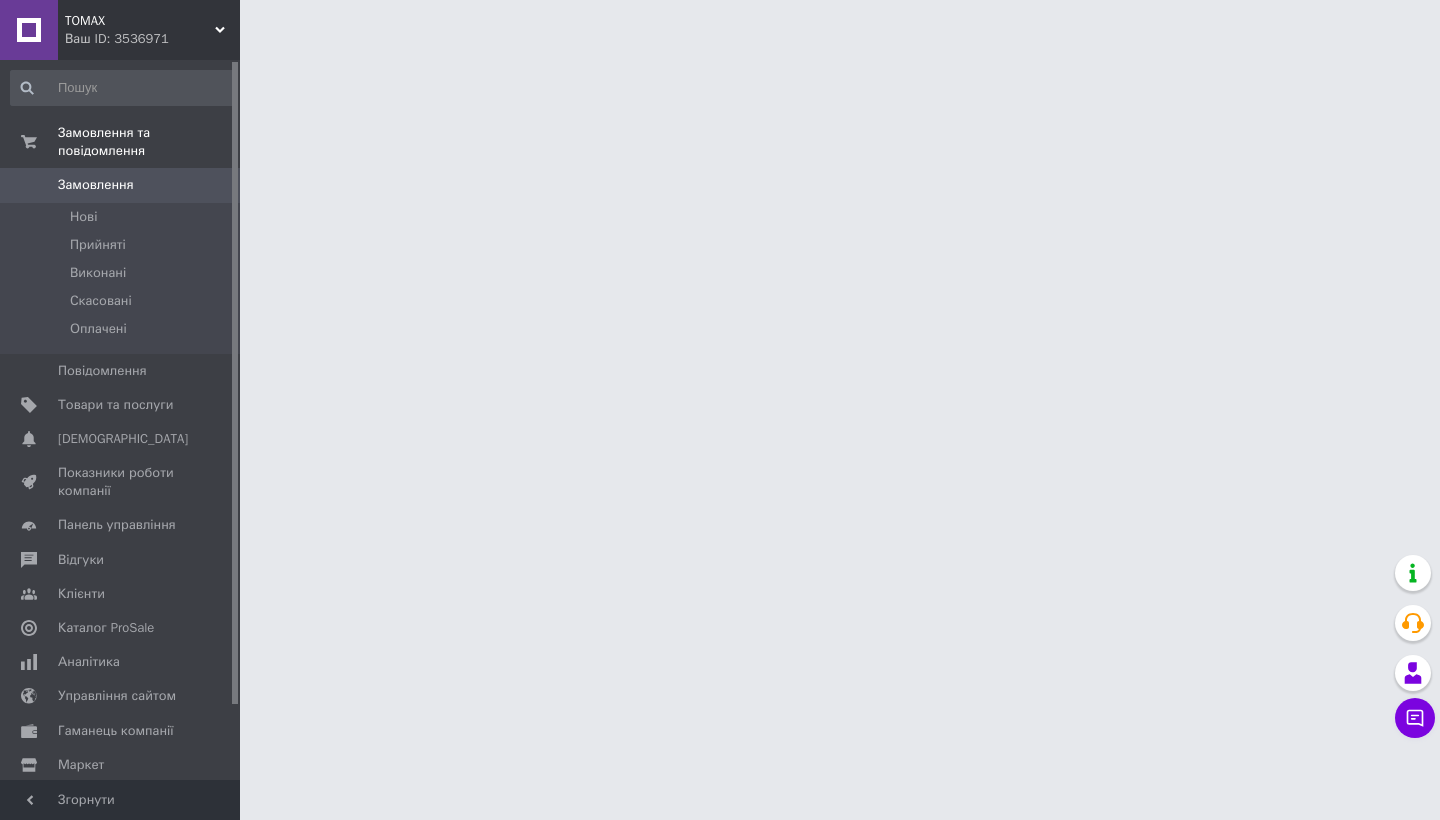 scroll, scrollTop: 0, scrollLeft: 0, axis: both 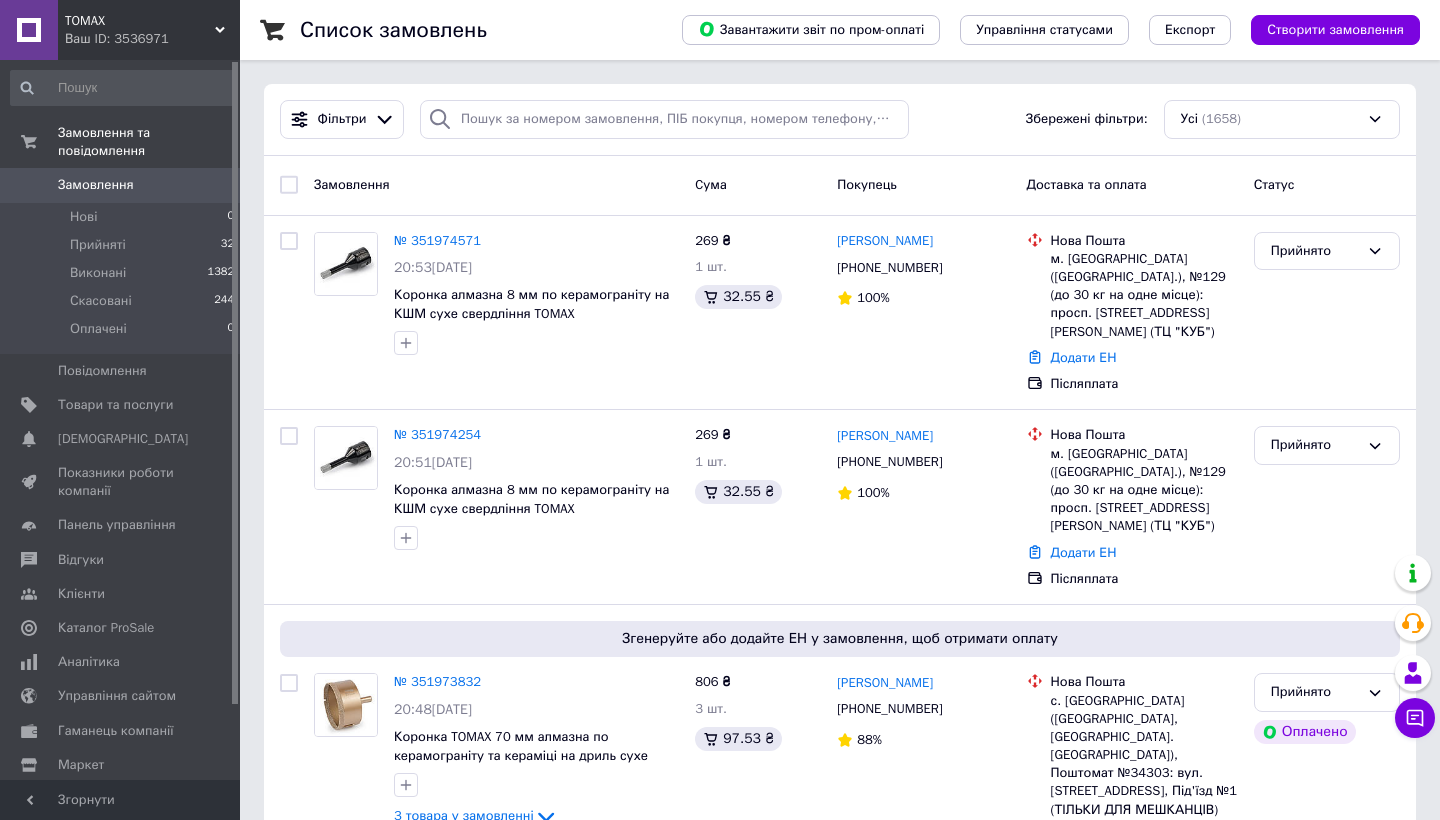 click on "Замовлення Cума Покупець Доставка та оплата Статус" at bounding box center (840, 186) 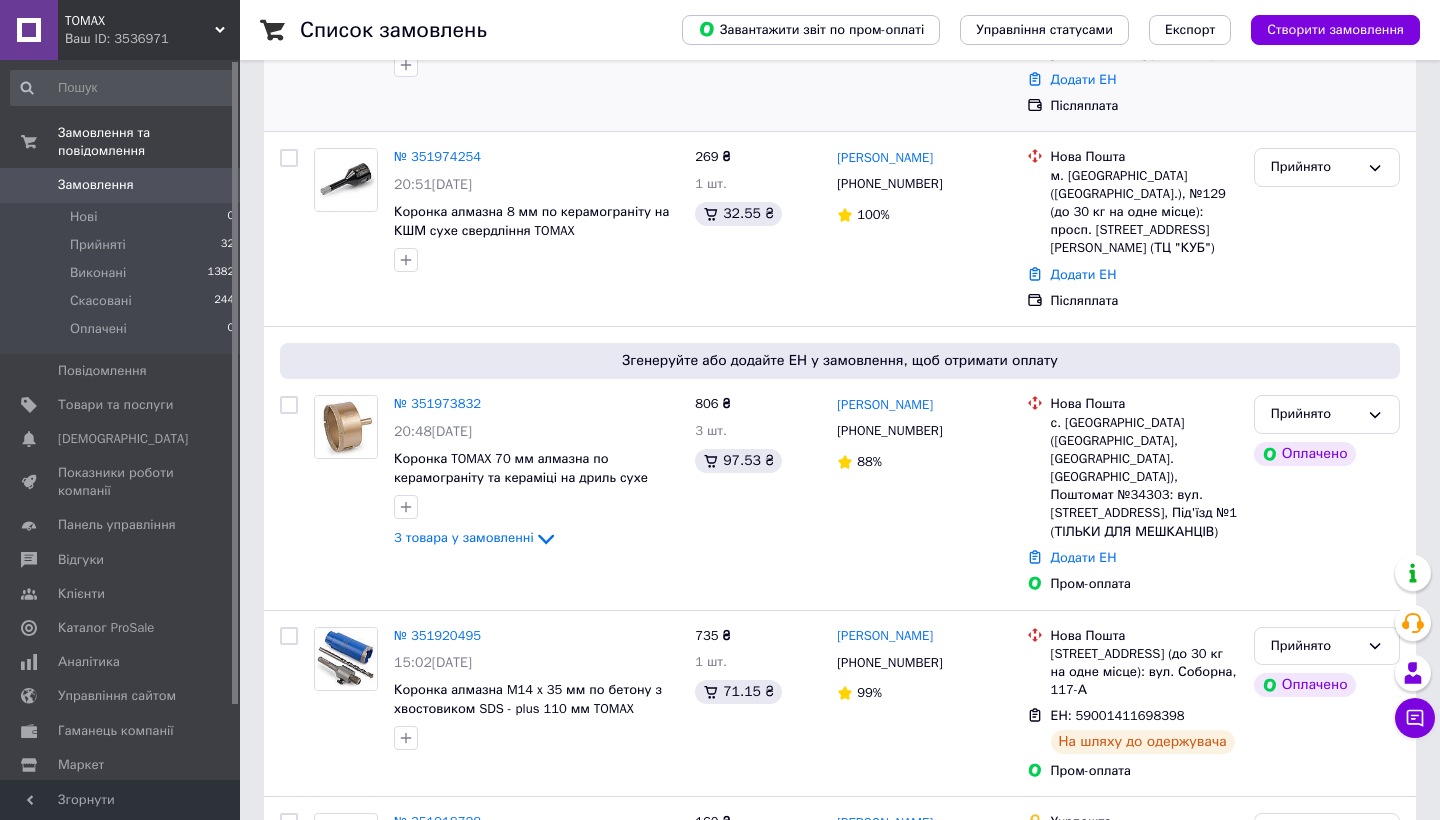 scroll, scrollTop: 279, scrollLeft: 0, axis: vertical 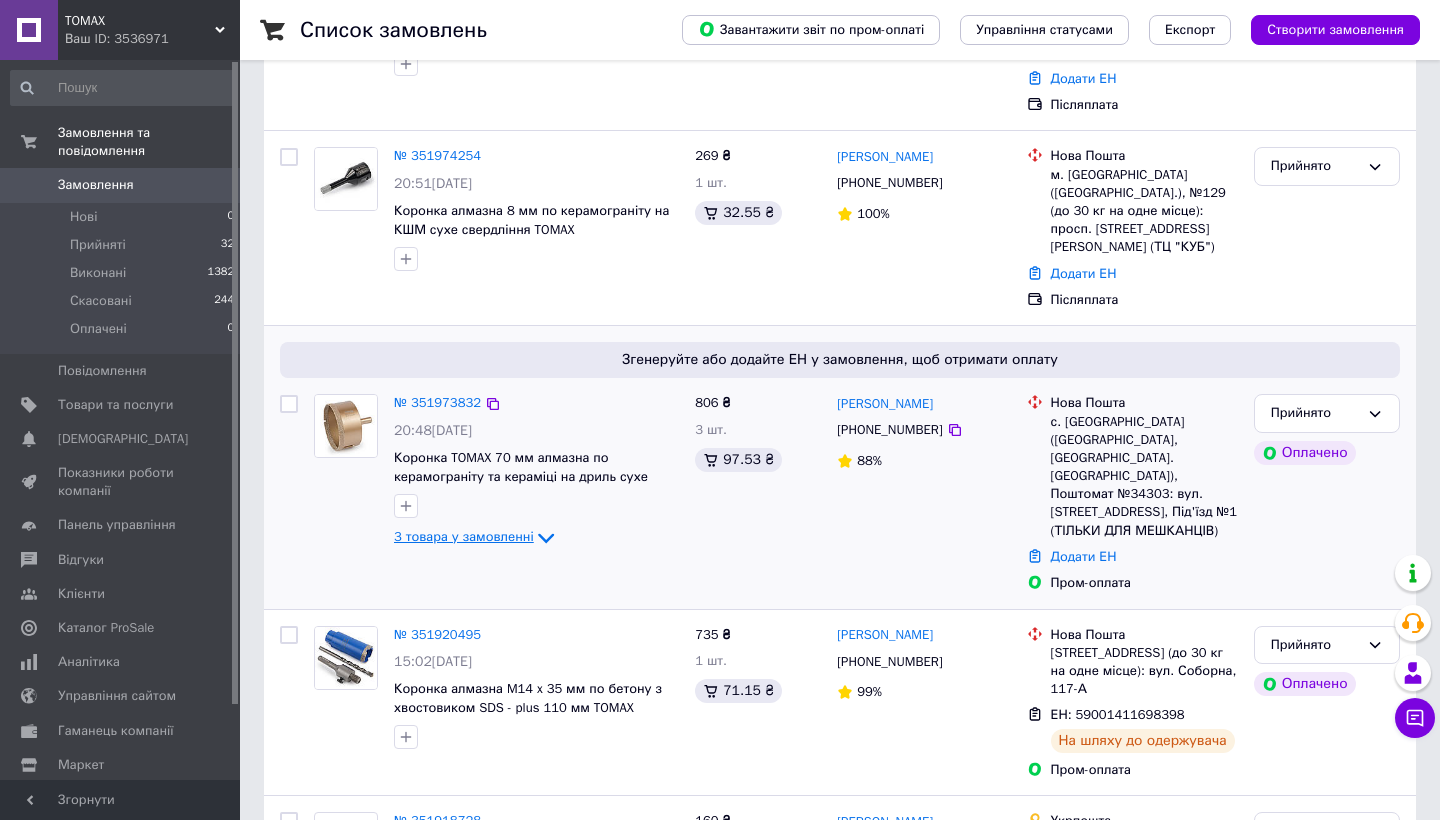 click on "3 товара у замовленні" at bounding box center [464, 537] 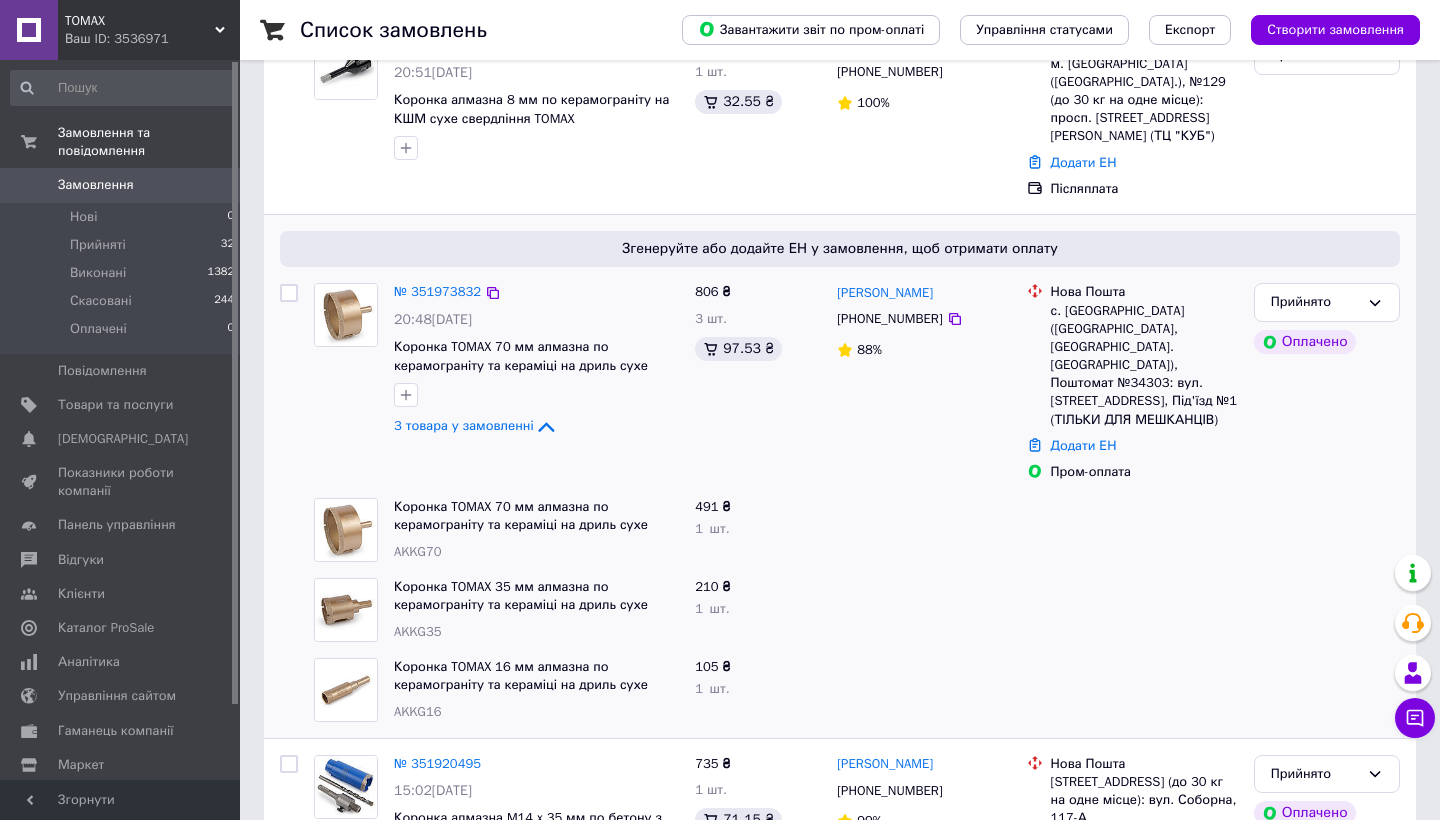 scroll, scrollTop: 392, scrollLeft: 0, axis: vertical 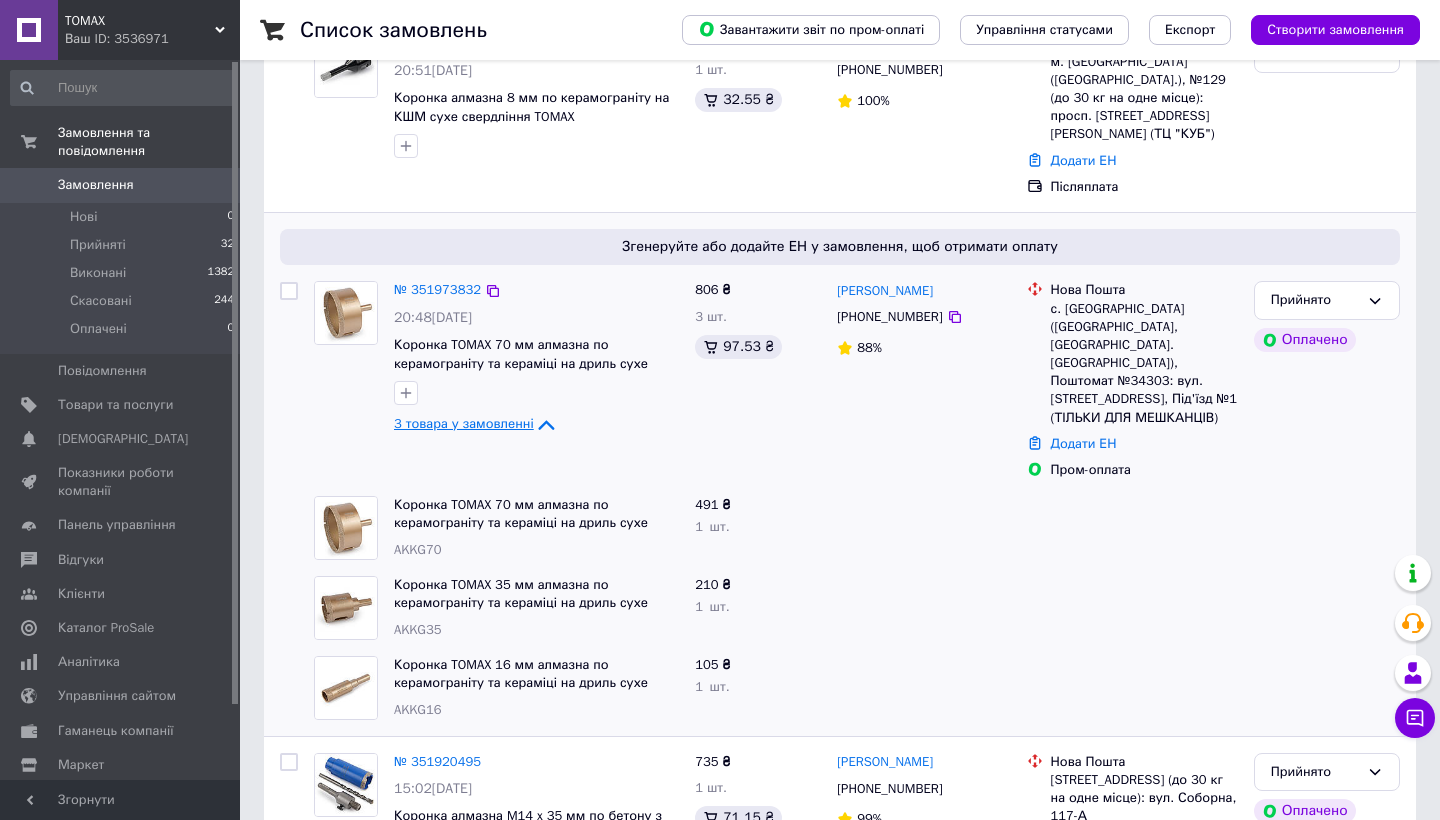 click 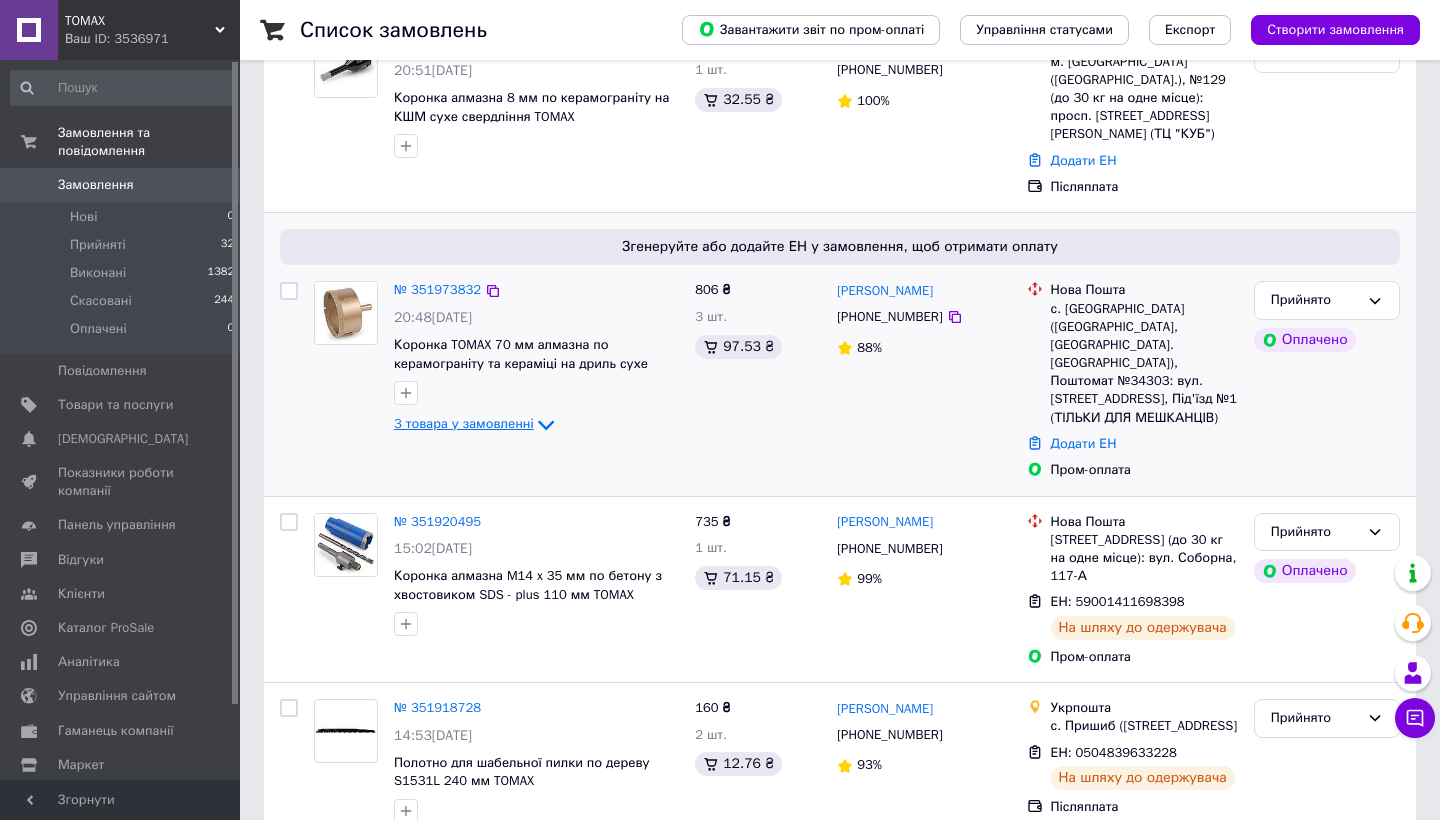 click at bounding box center (536, 393) 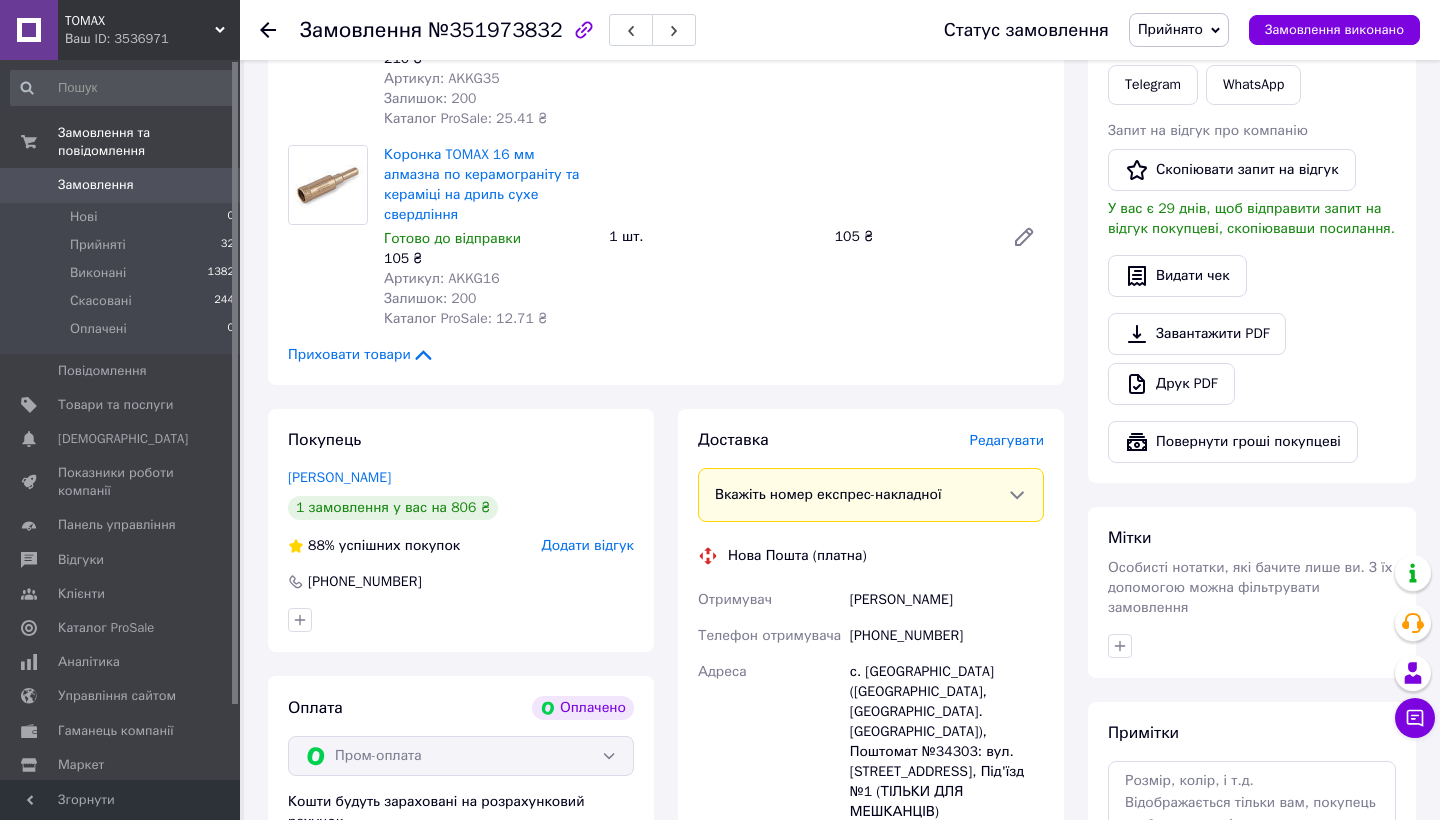 scroll, scrollTop: 1107, scrollLeft: 0, axis: vertical 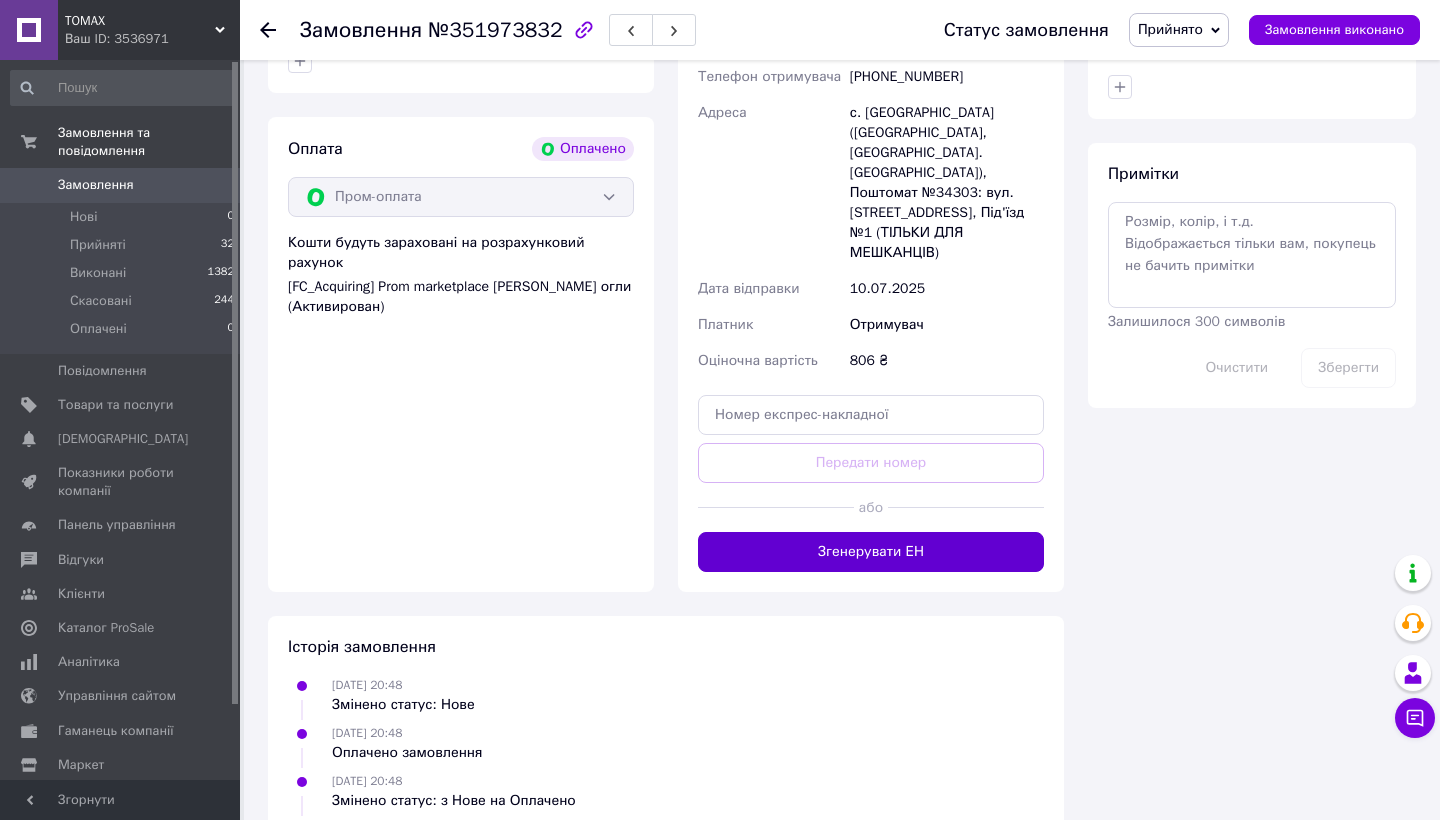 click on "Згенерувати ЕН" at bounding box center [871, 552] 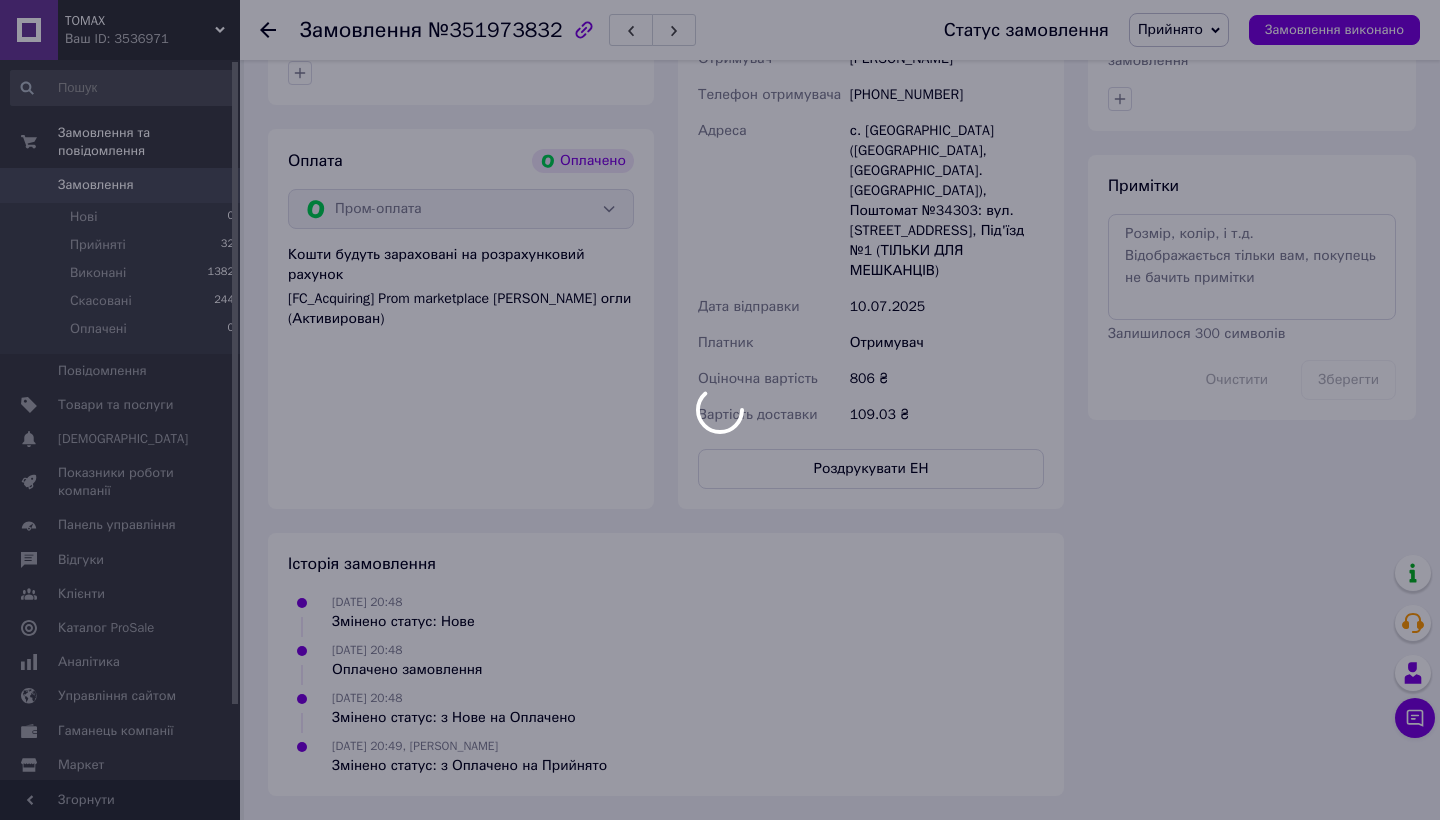 scroll, scrollTop: 1052, scrollLeft: 0, axis: vertical 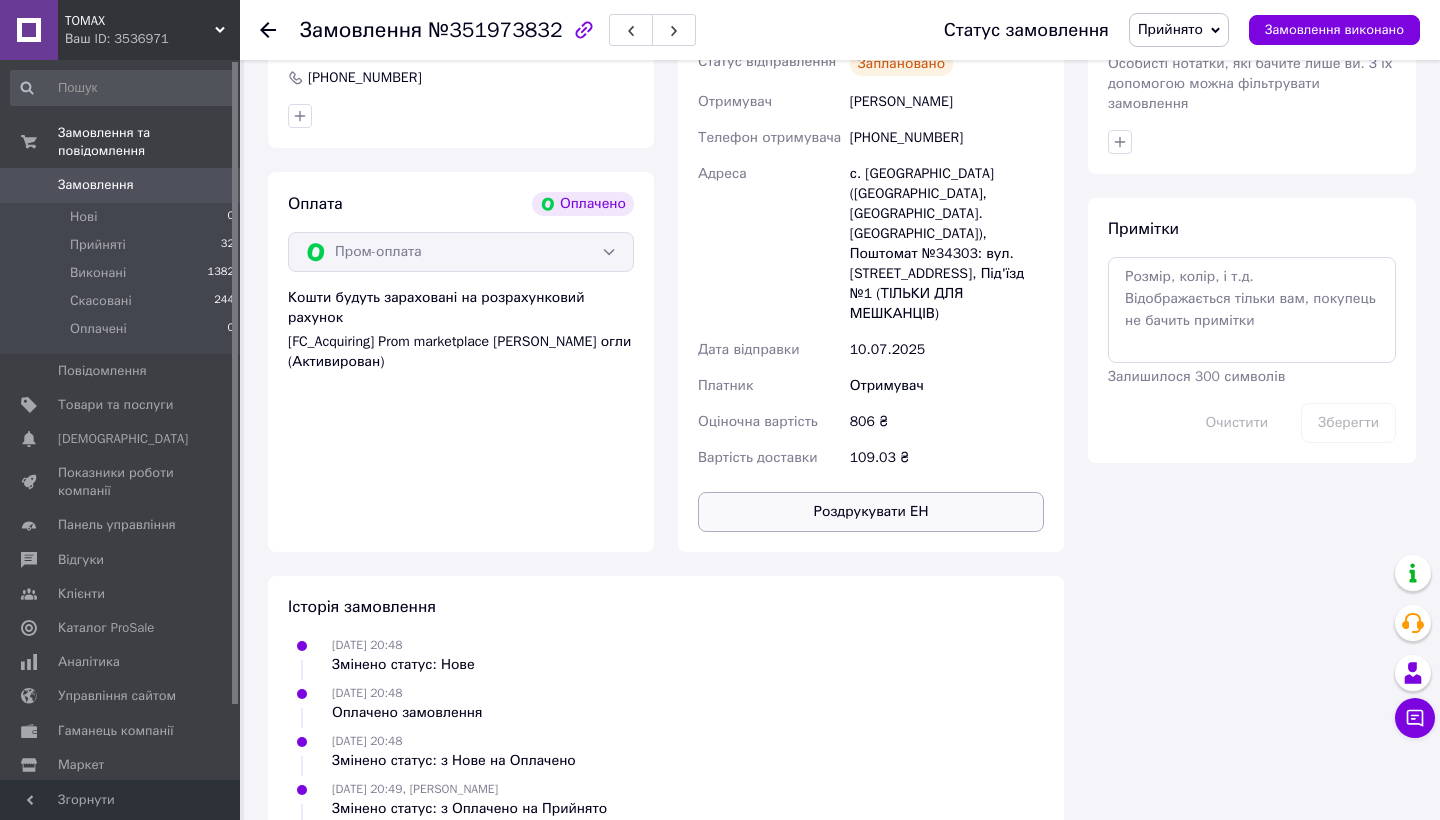 click on "Роздрукувати ЕН" at bounding box center [871, 512] 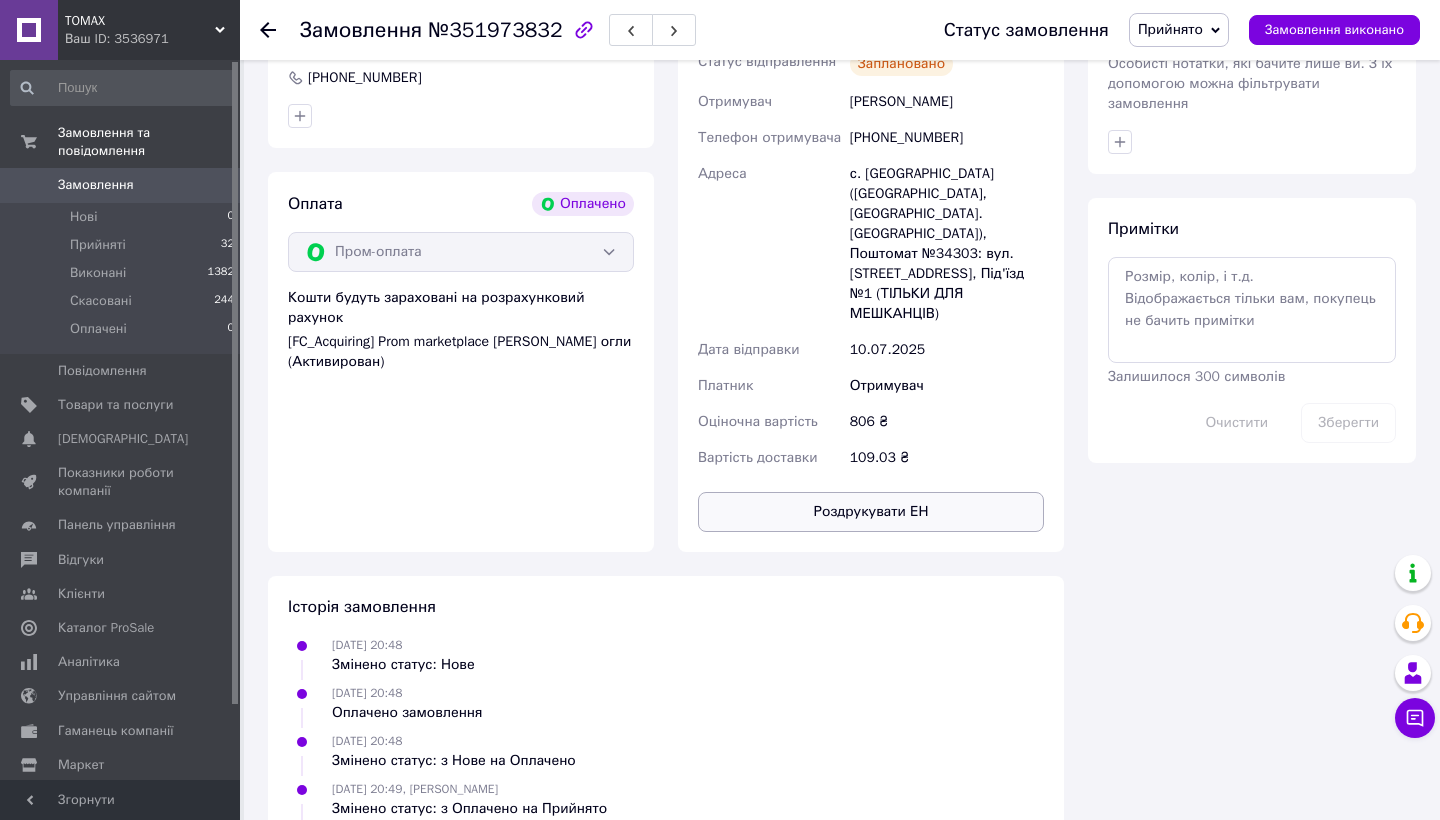 click on "Роздрукувати ЕН" at bounding box center (871, 512) 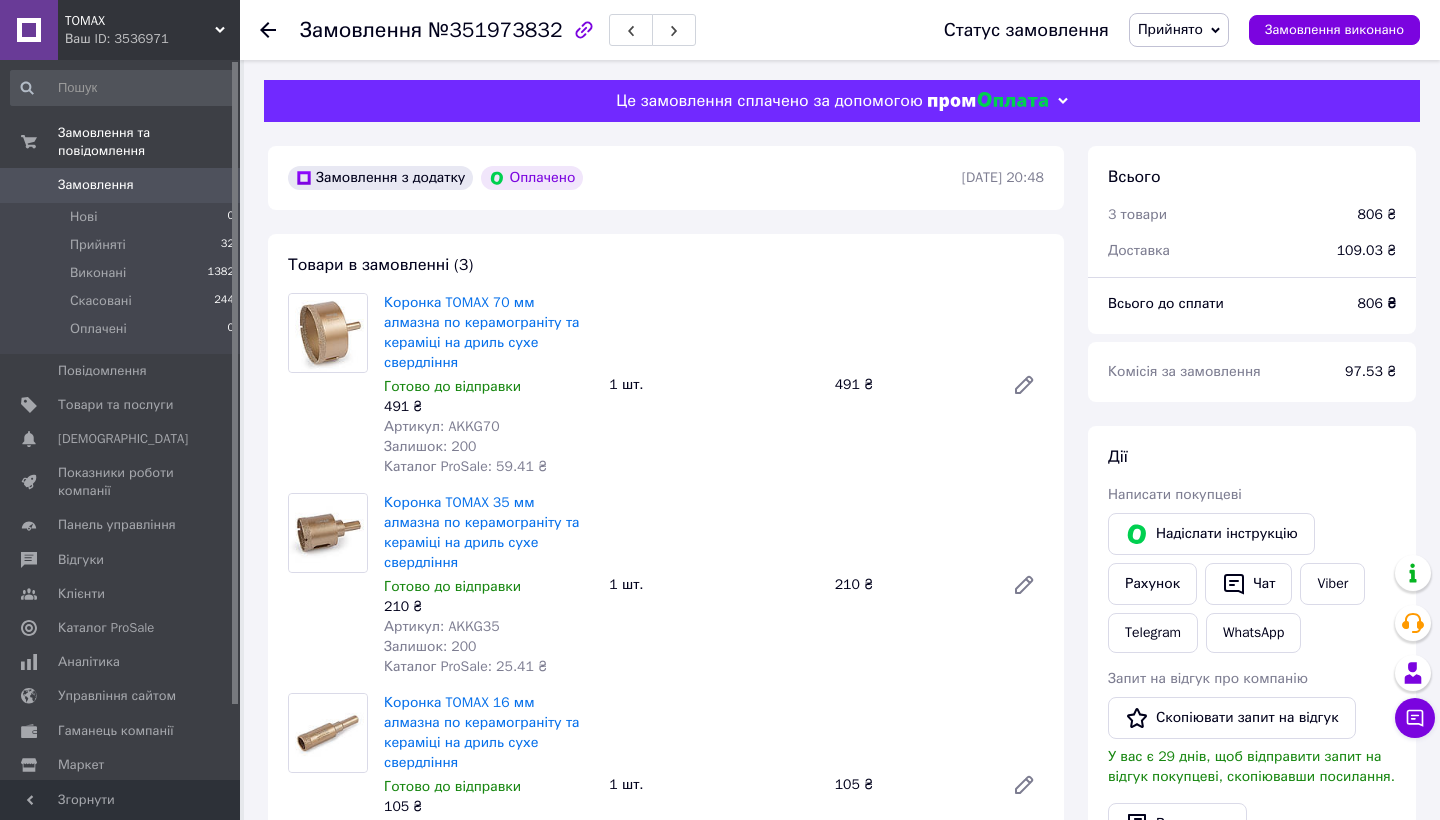 scroll, scrollTop: 0, scrollLeft: 0, axis: both 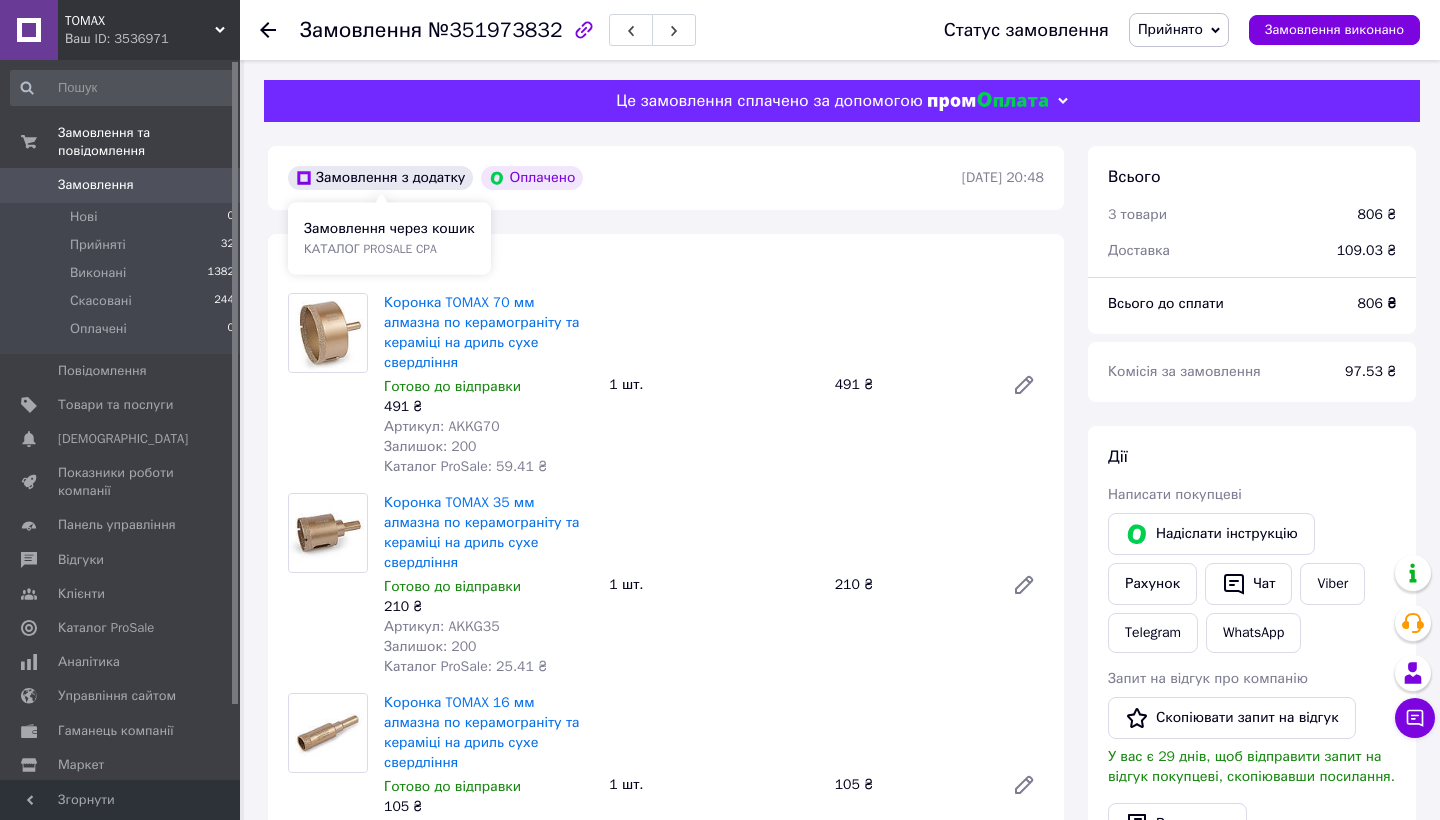 click on "Замовлення з додатку" at bounding box center [380, 178] 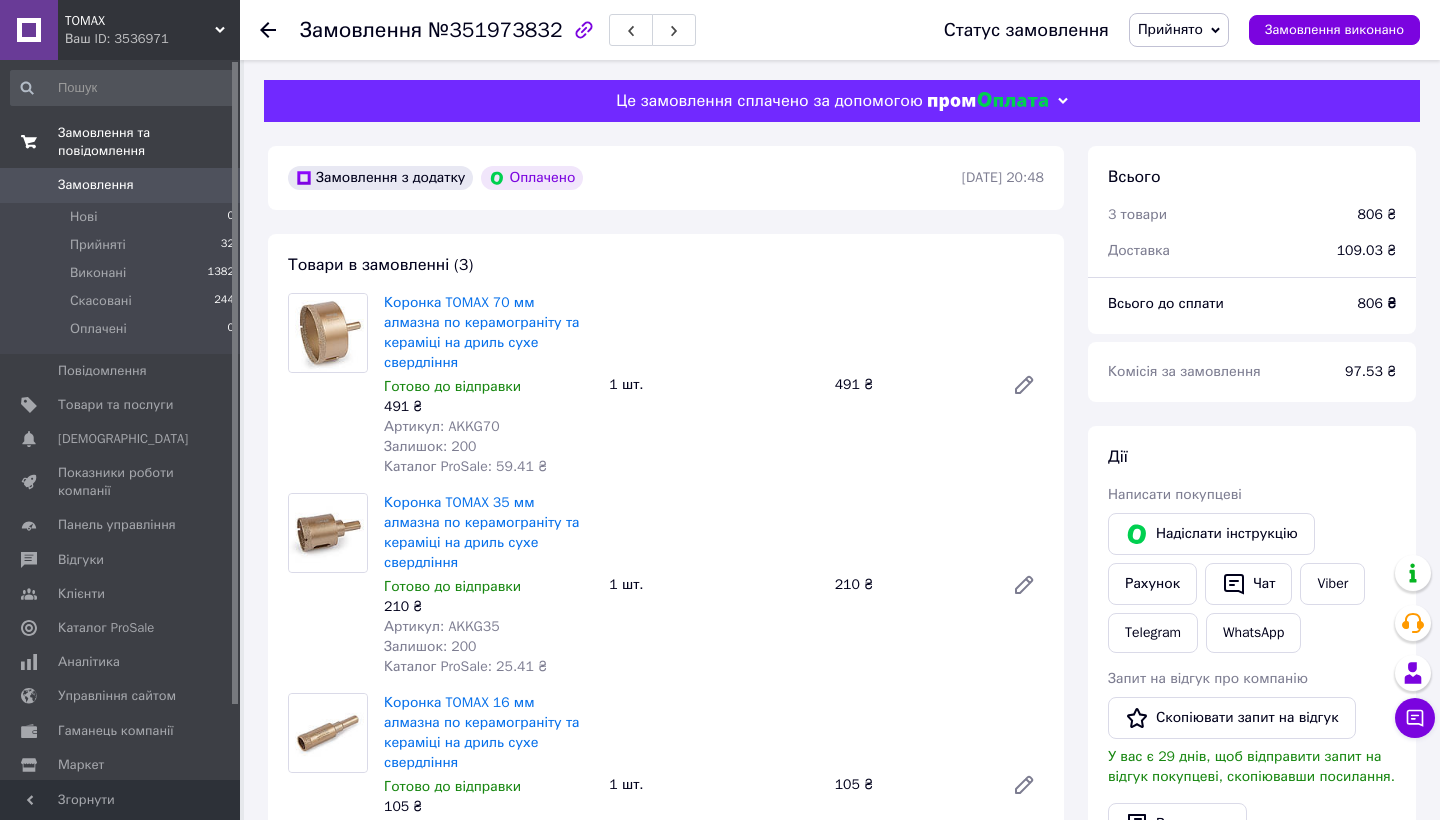 click on "Замовлення та повідомлення" at bounding box center [149, 142] 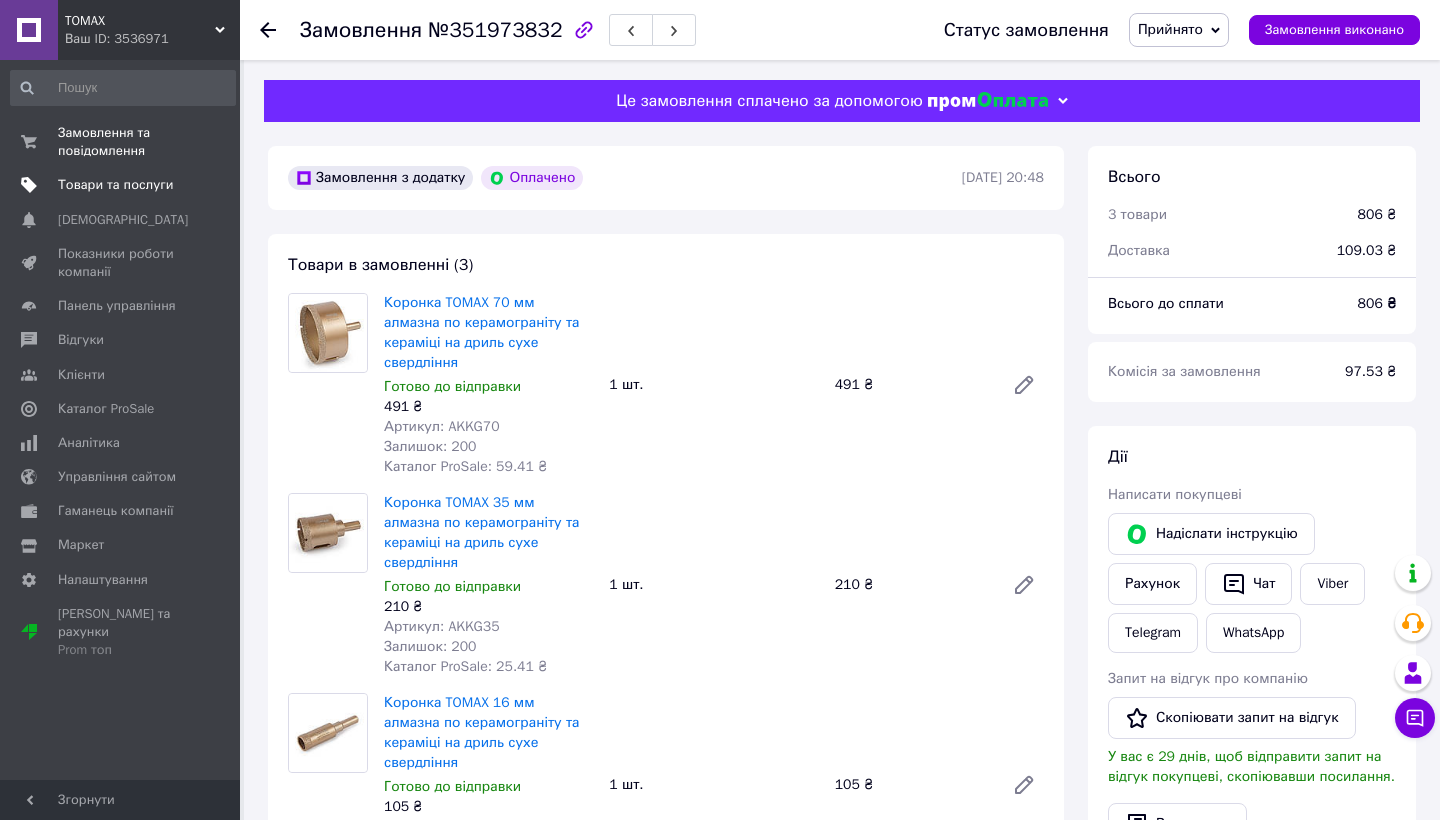 click on "Товари та послуги" at bounding box center [115, 185] 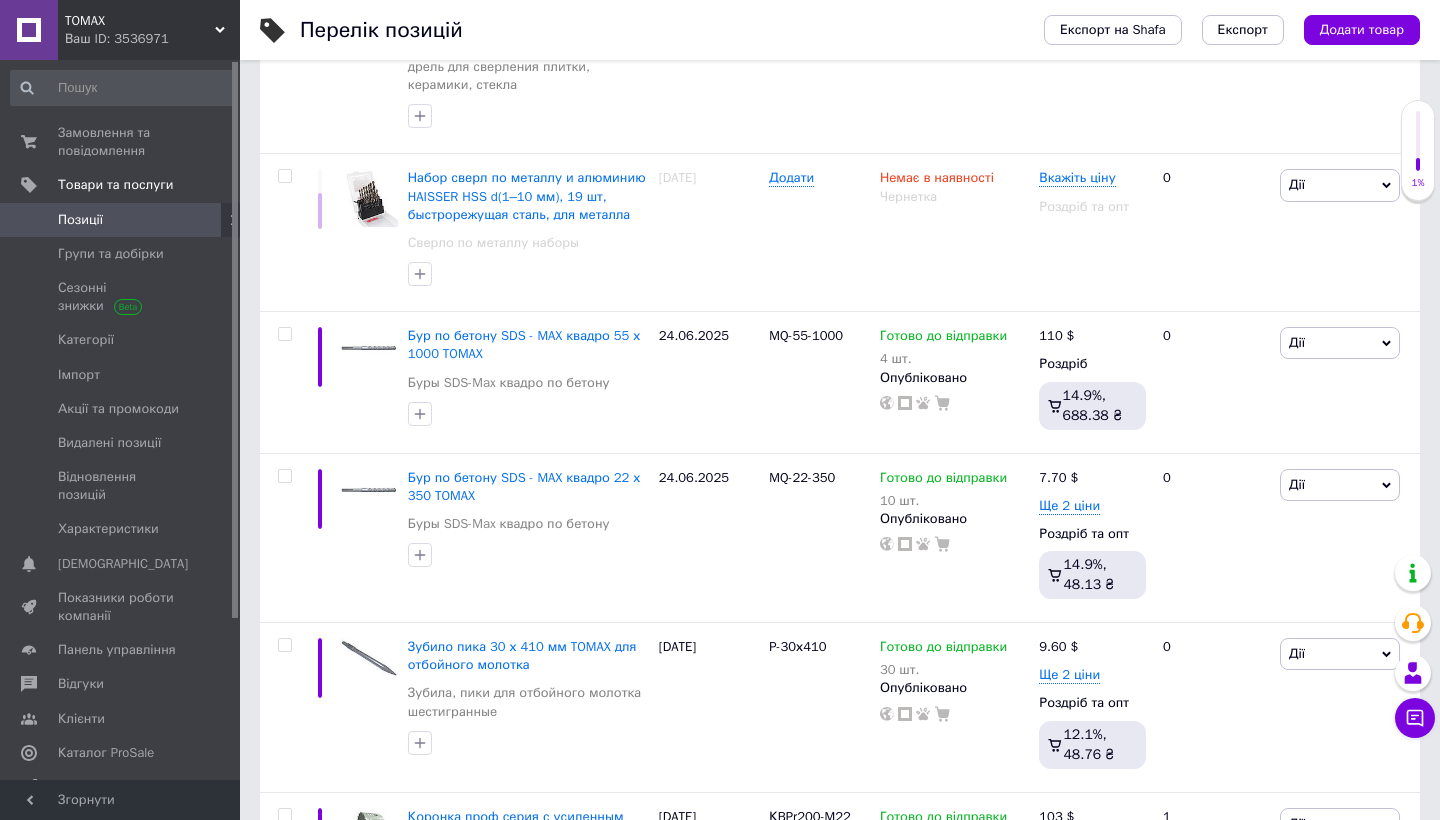 scroll, scrollTop: 646, scrollLeft: 0, axis: vertical 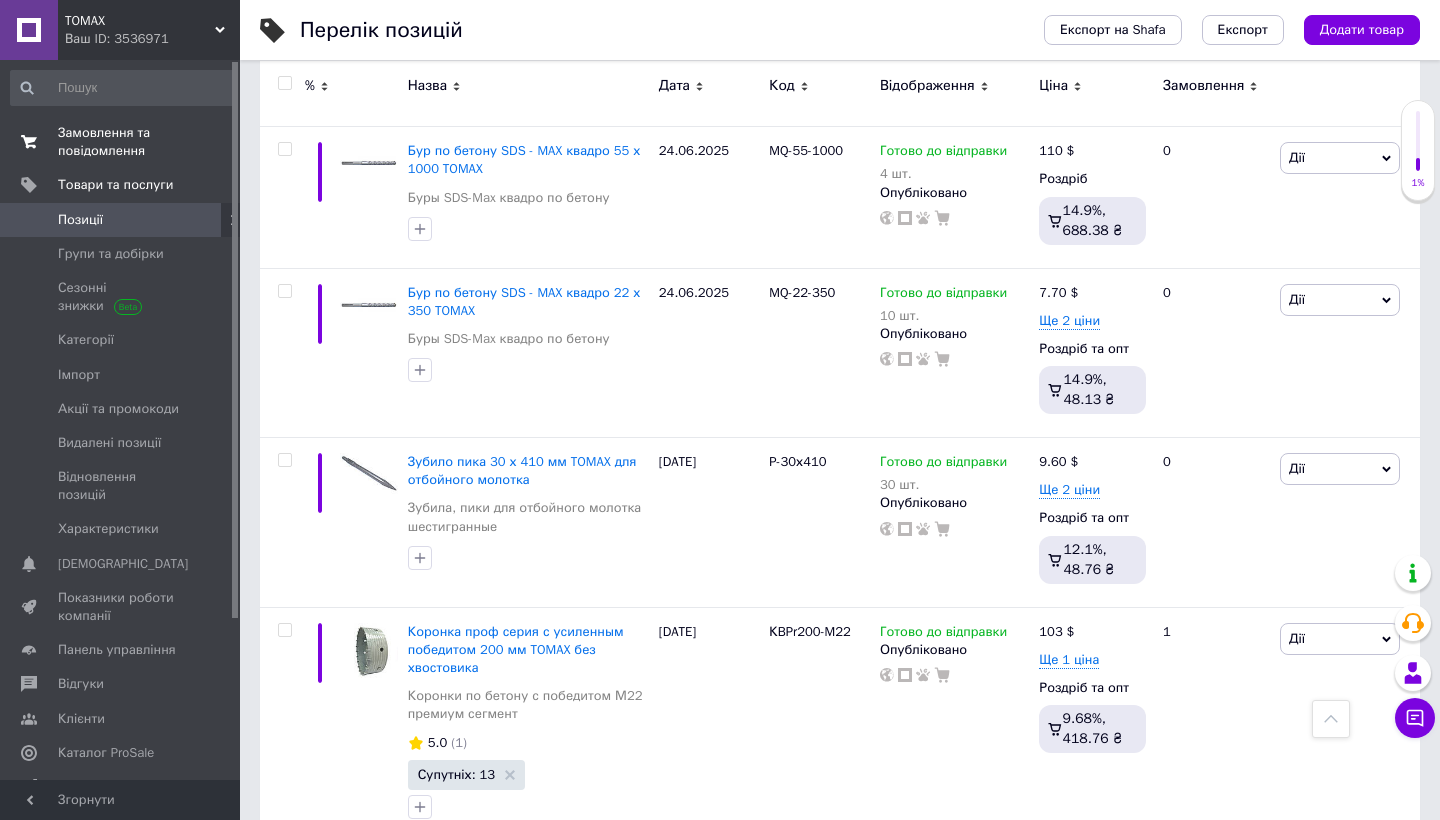 click on "Замовлення та повідомлення" at bounding box center (121, 142) 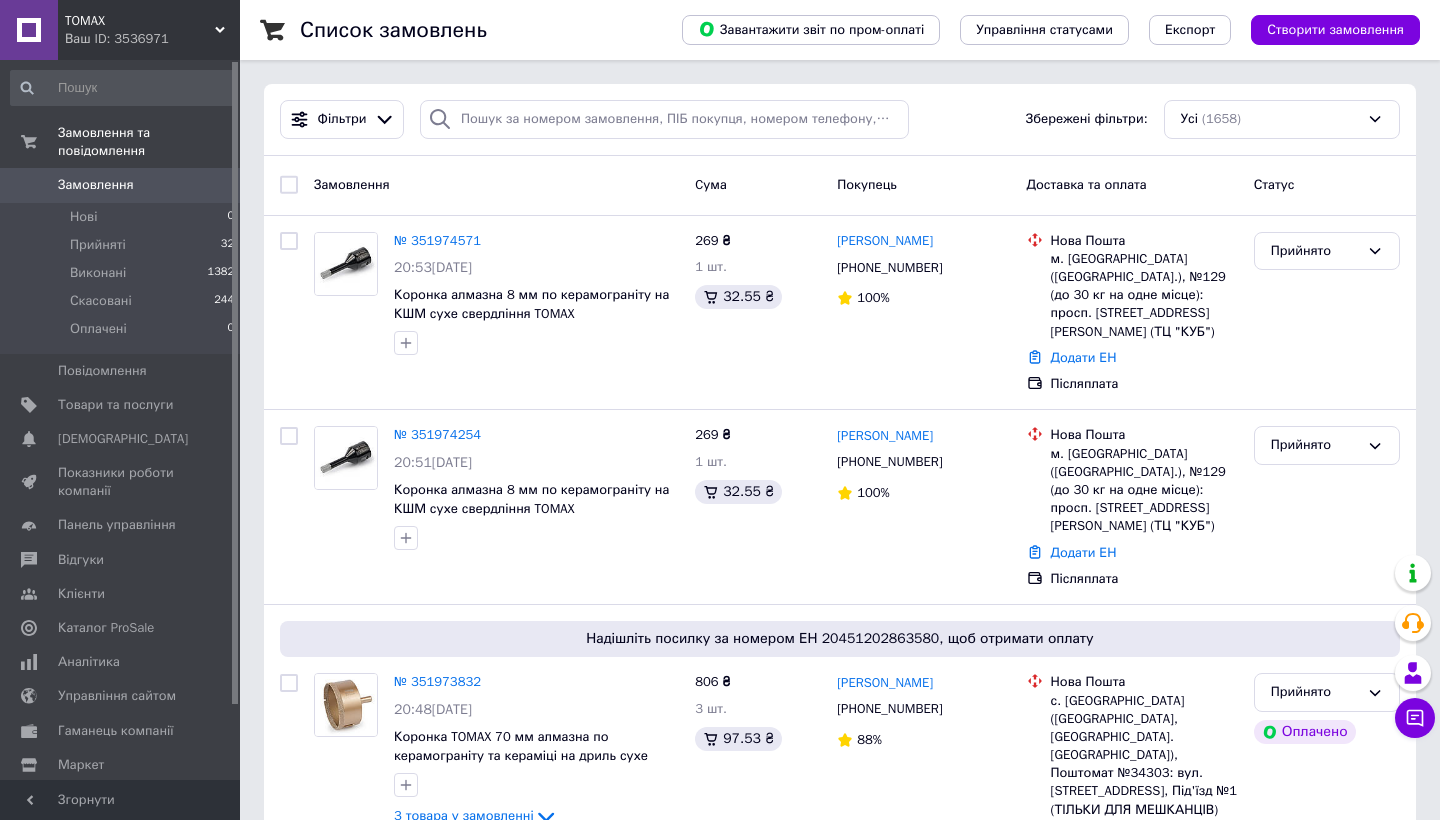 scroll, scrollTop: 0, scrollLeft: 0, axis: both 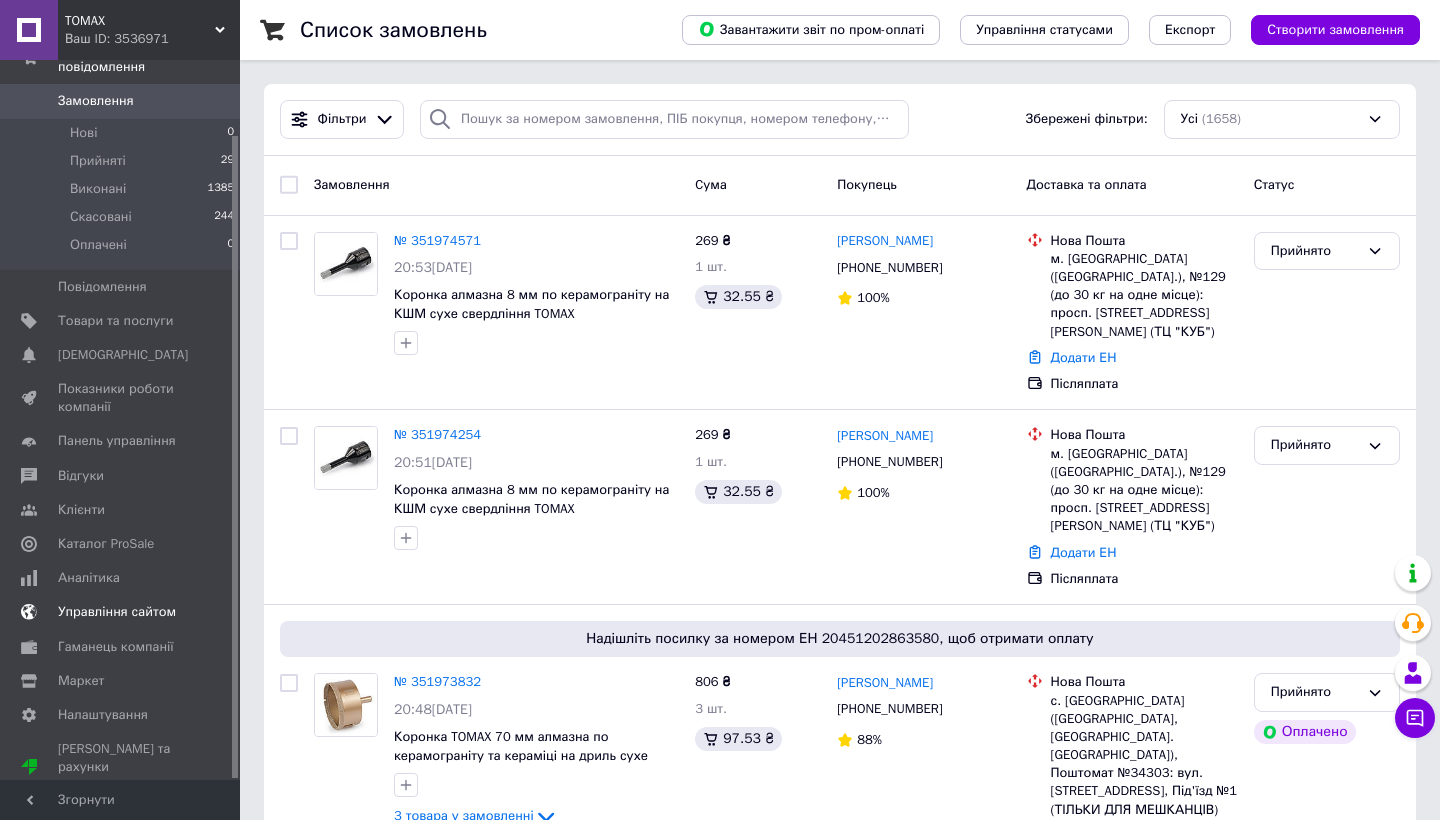 click on "Управління сайтом" at bounding box center (123, 612) 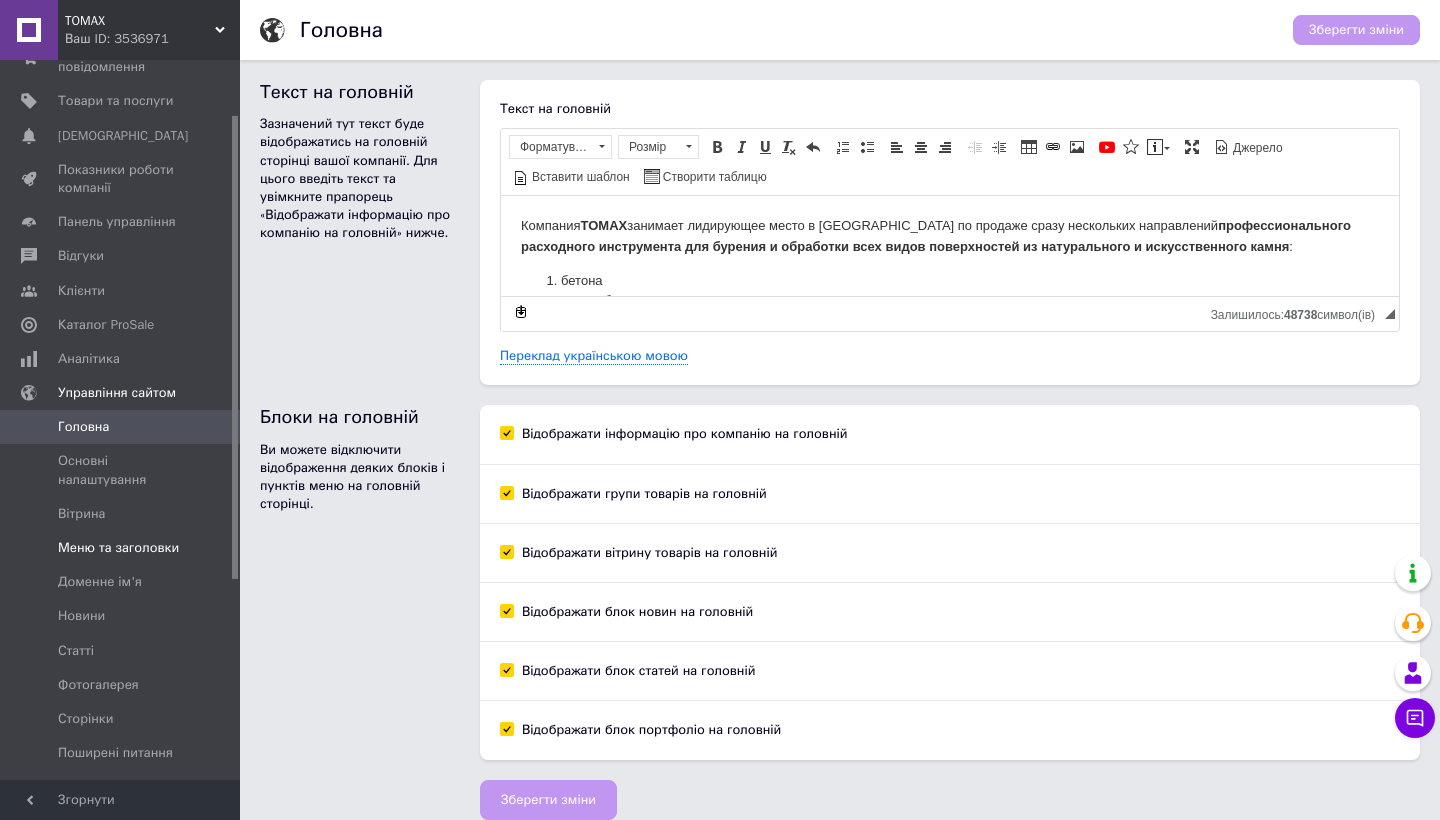scroll, scrollTop: 0, scrollLeft: 0, axis: both 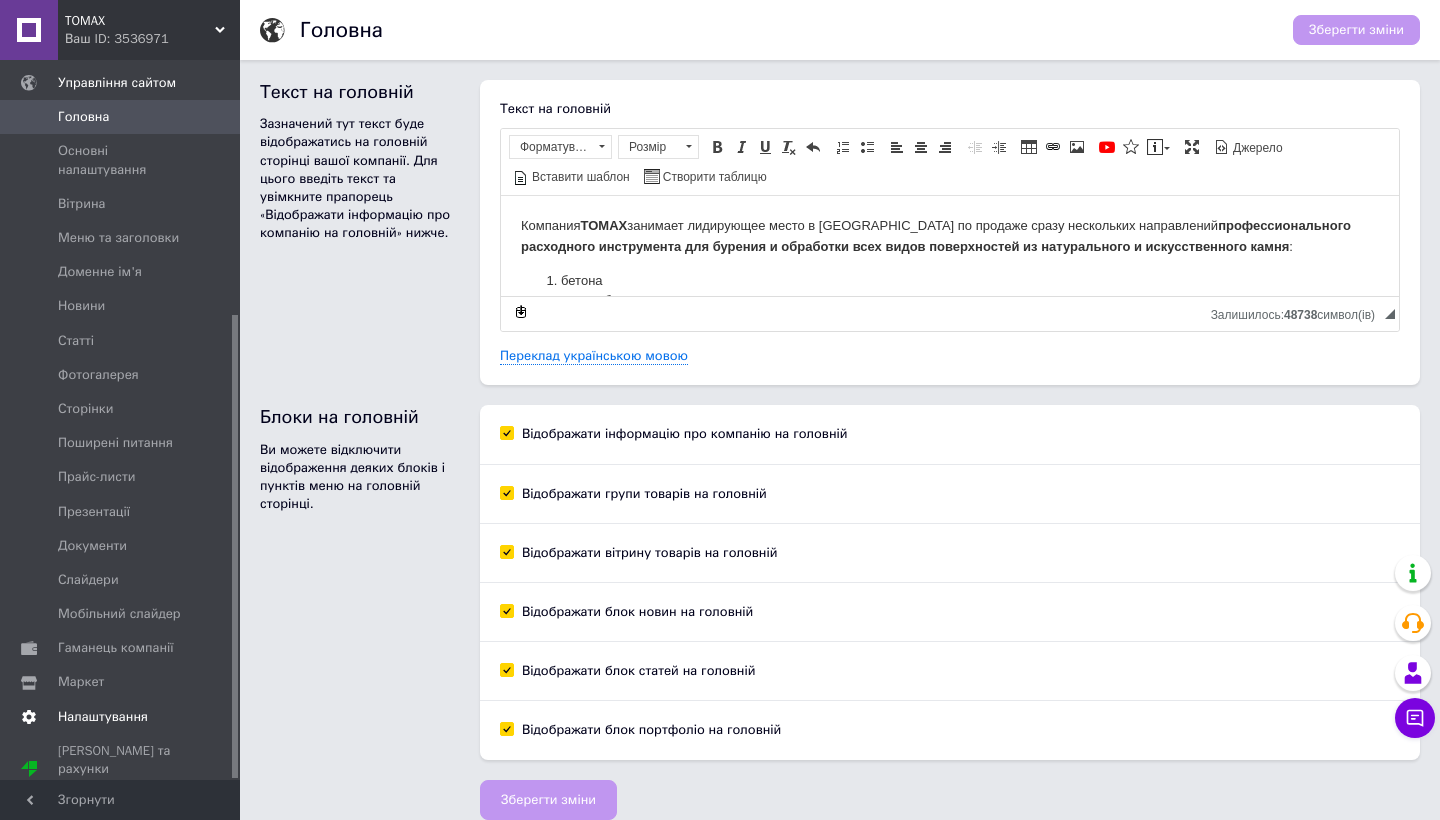 click on "Налаштування" at bounding box center [103, 717] 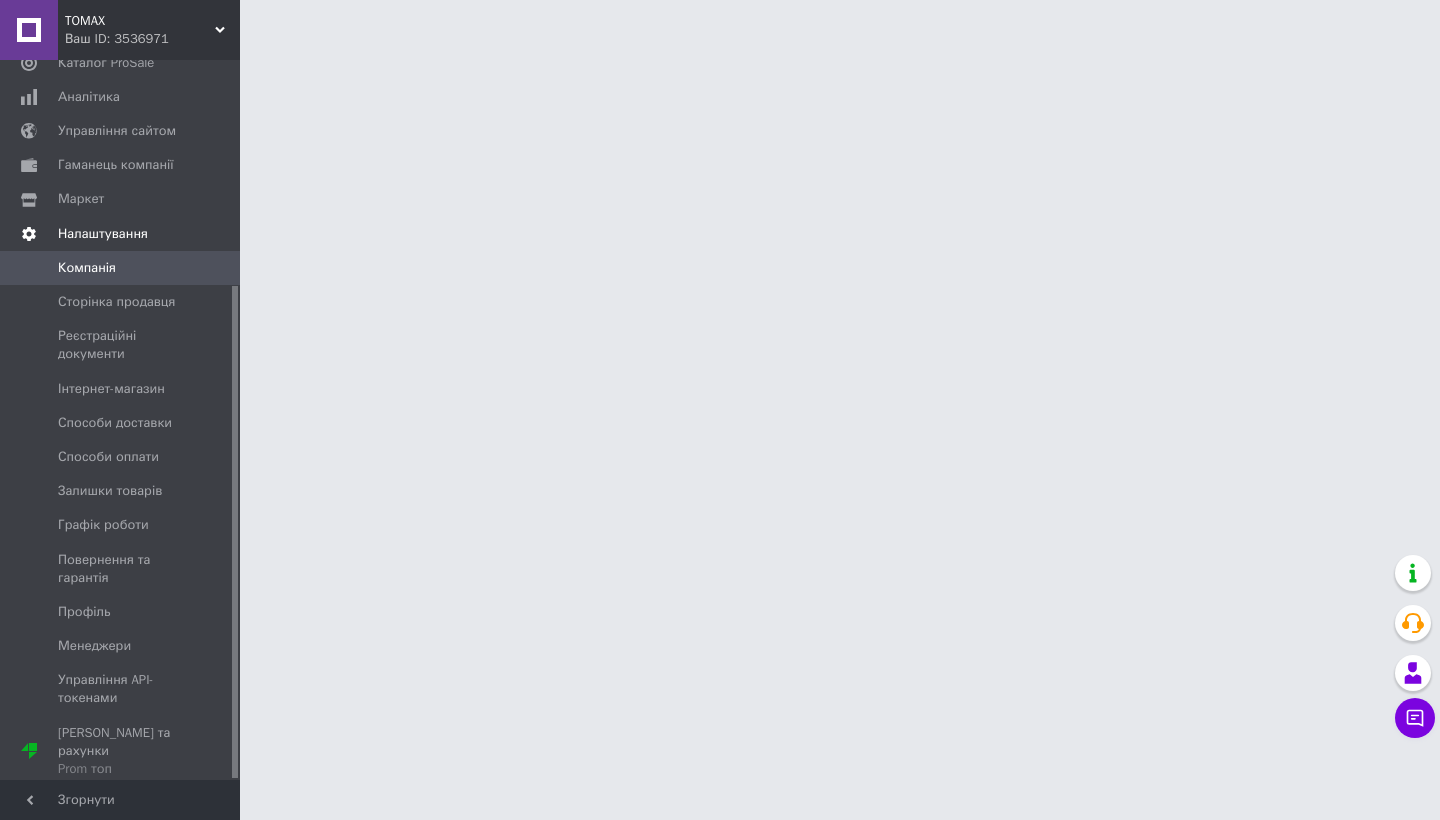 scroll, scrollTop: 328, scrollLeft: 0, axis: vertical 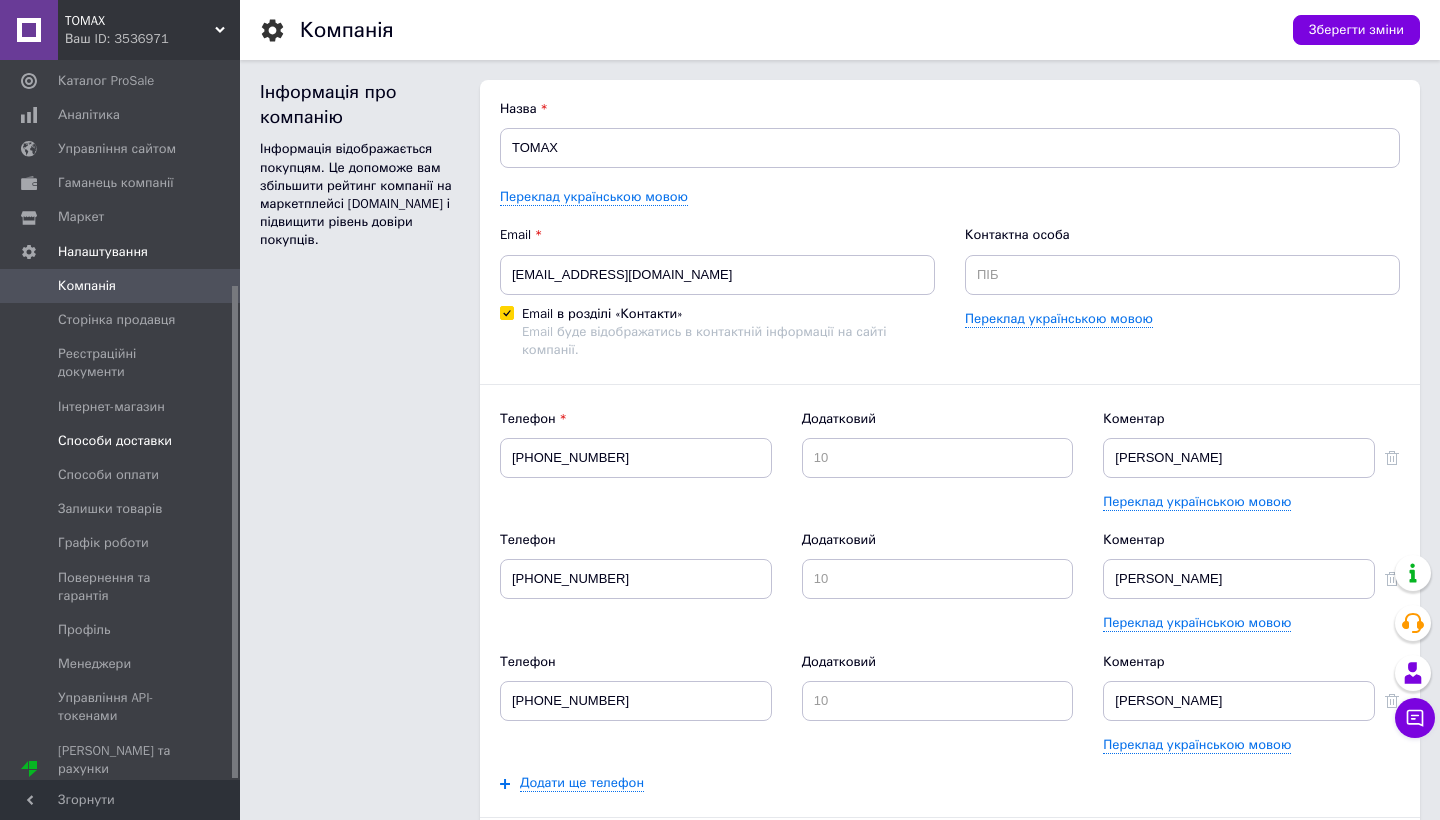 click on "Способи доставки" at bounding box center [115, 441] 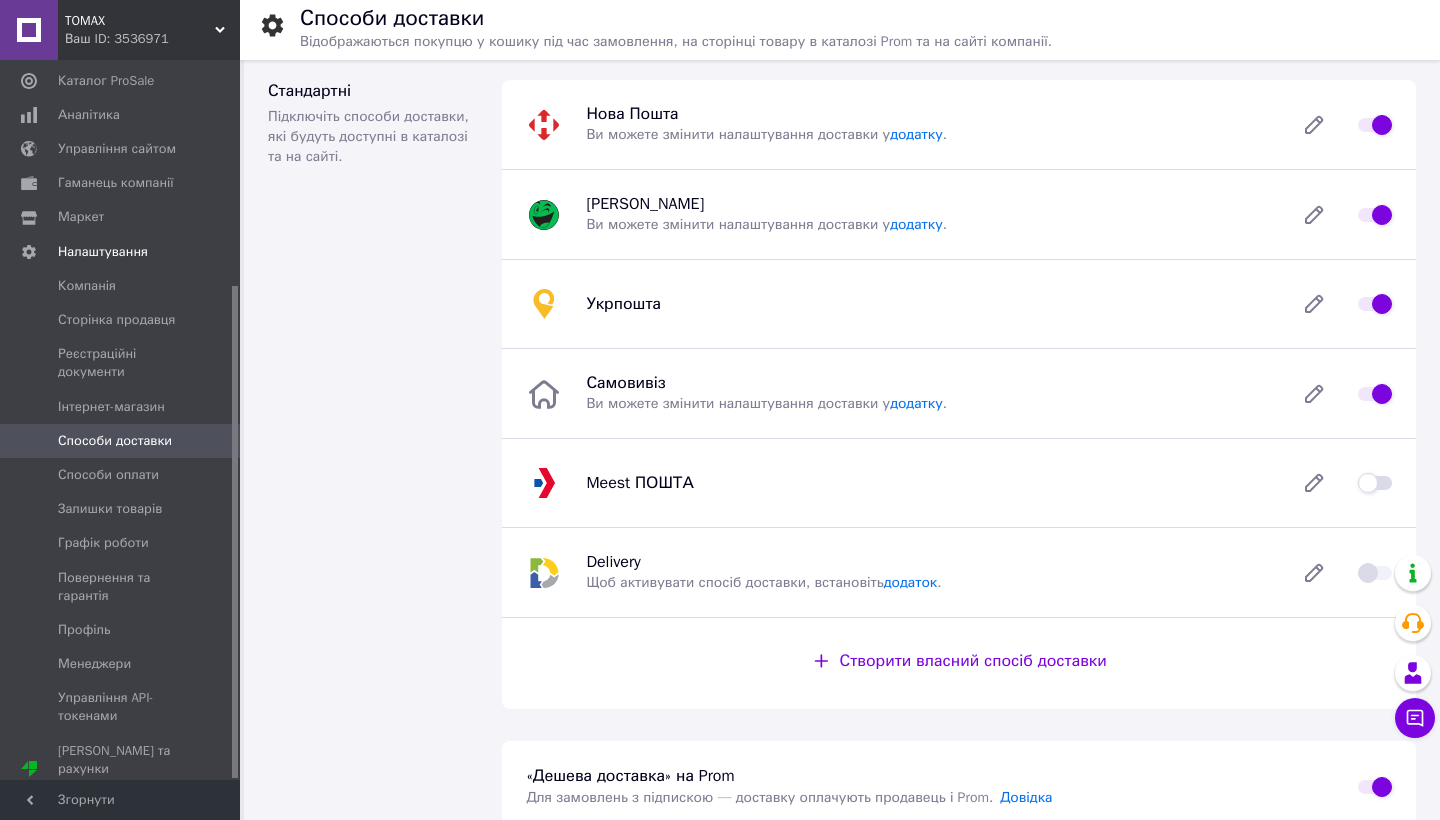 click on "Ви можете змінити налаштування доставки у  додатку ." at bounding box center (766, 134) 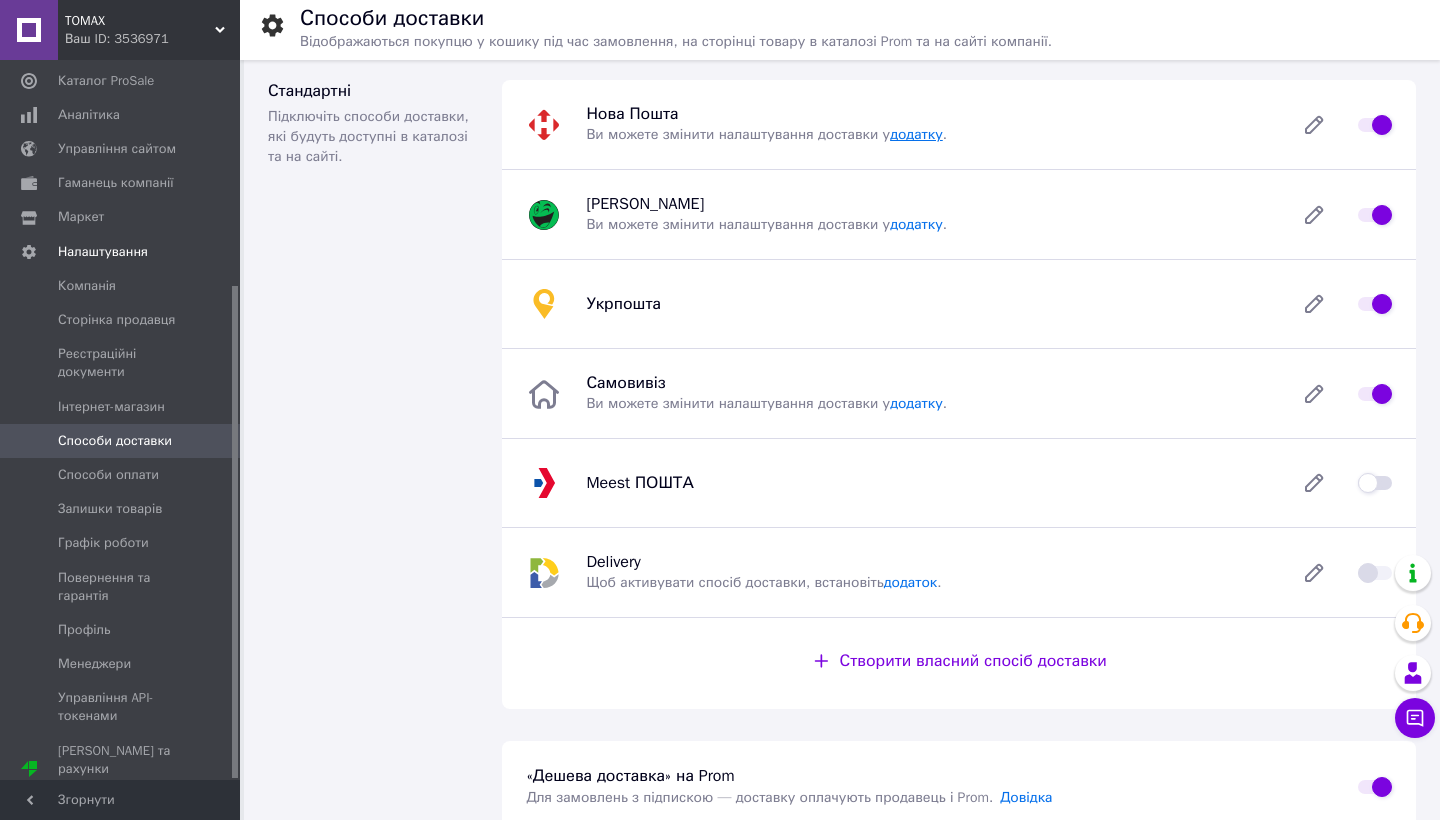 click on "додатку" at bounding box center (916, 134) 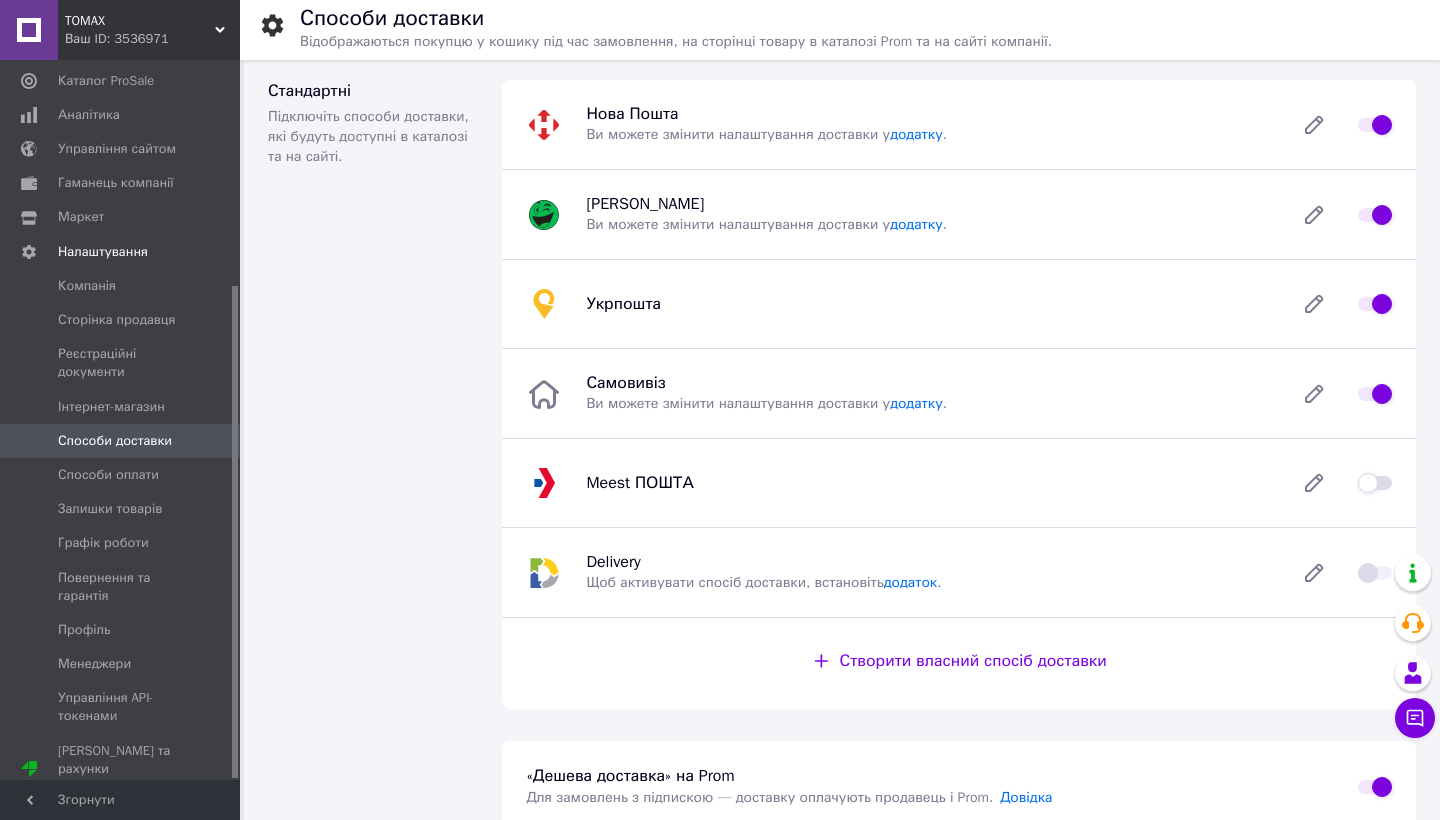 scroll, scrollTop: 0, scrollLeft: 0, axis: both 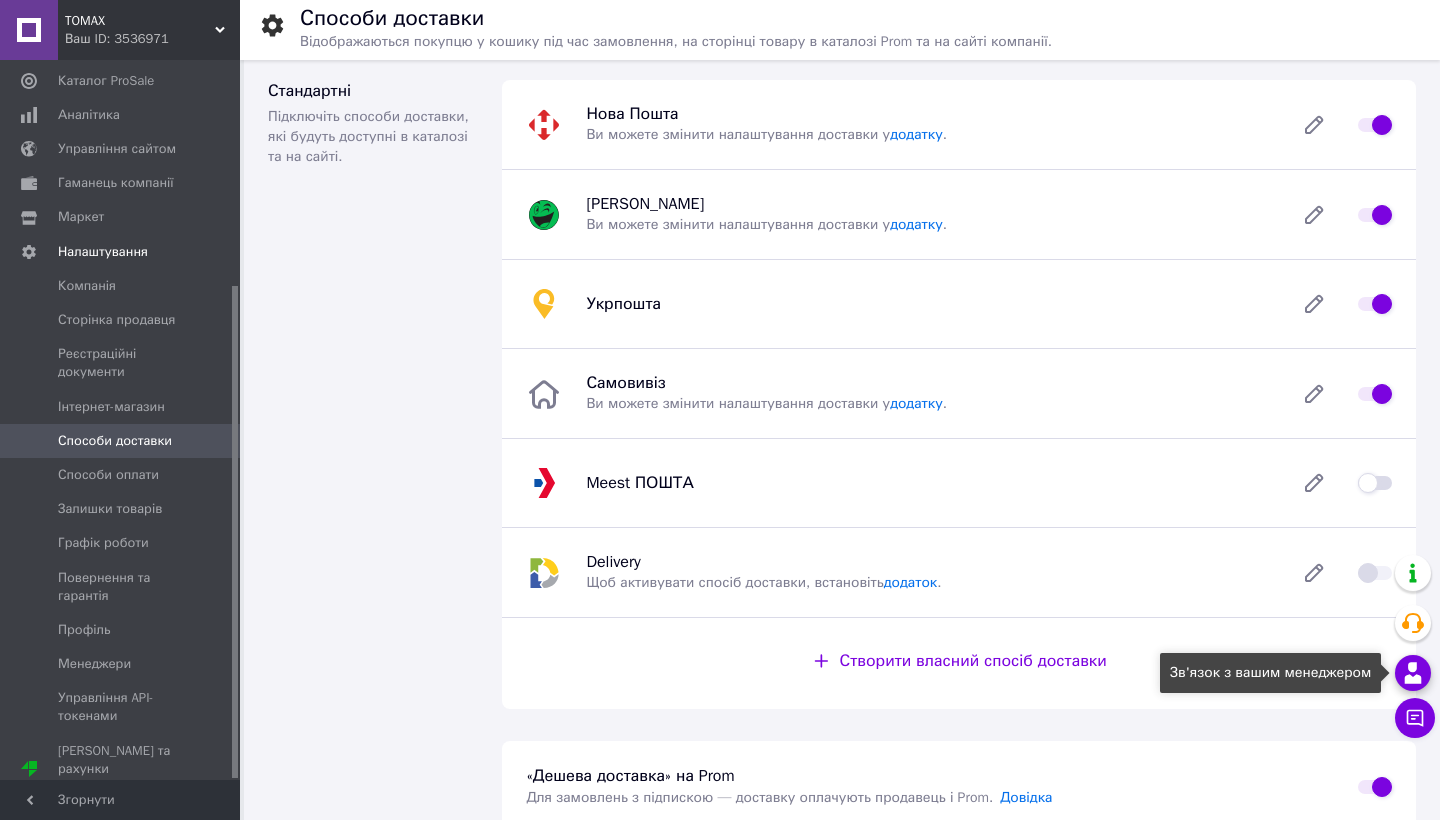 click 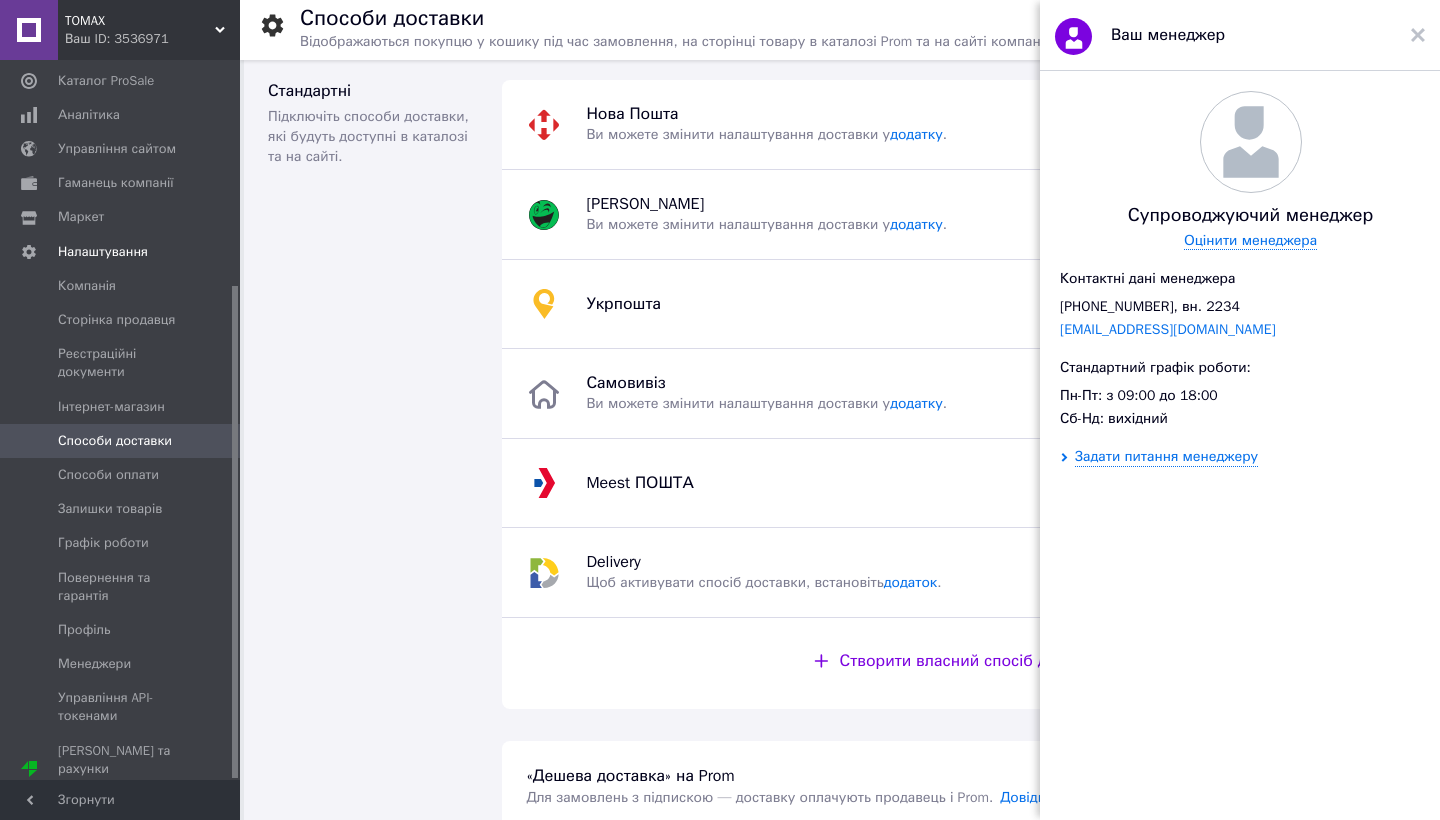 click on "Стандартні Підключіть способи доставки, які будуть доступні в каталозі та на сайті." at bounding box center (373, 394) 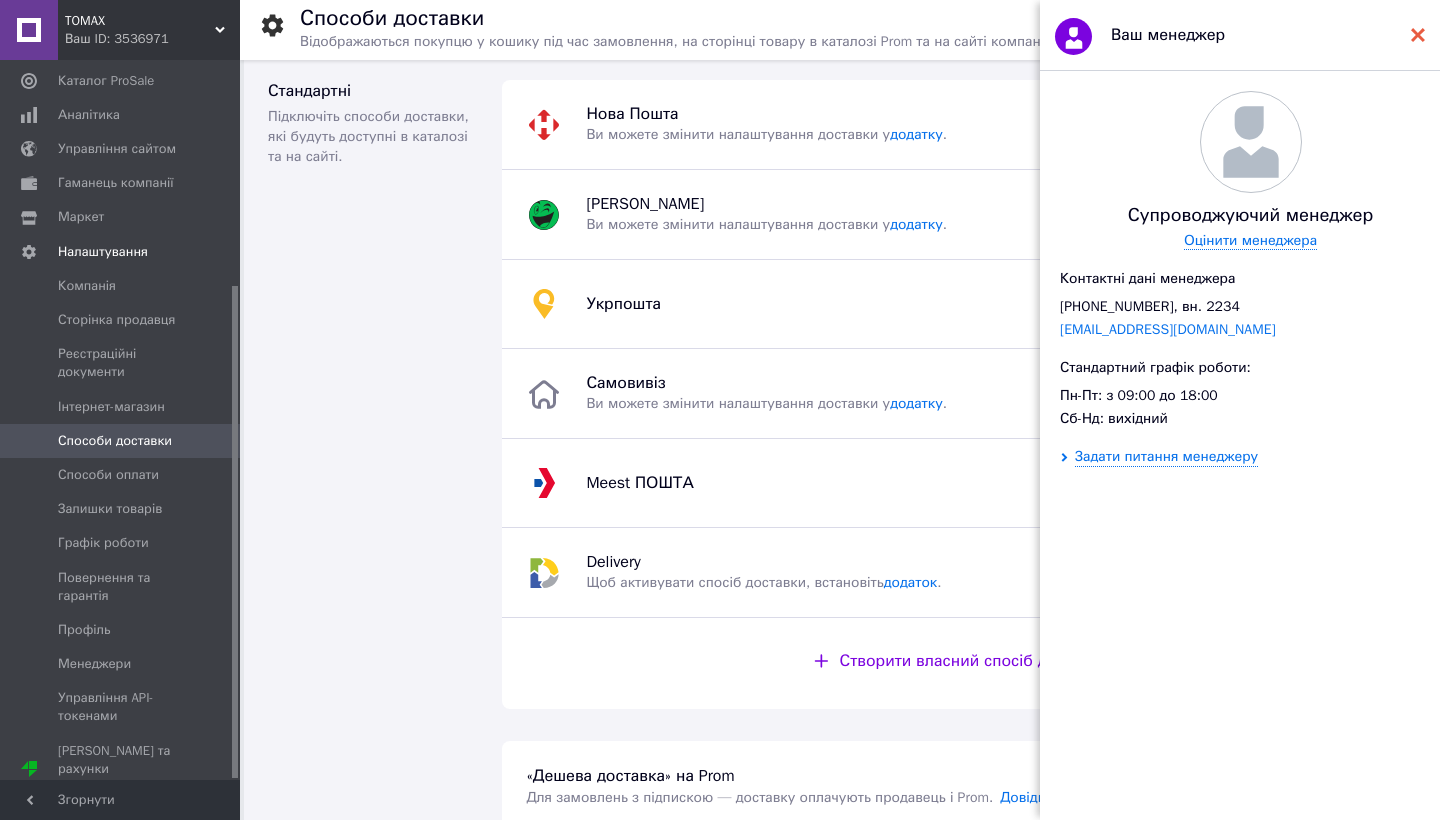 click 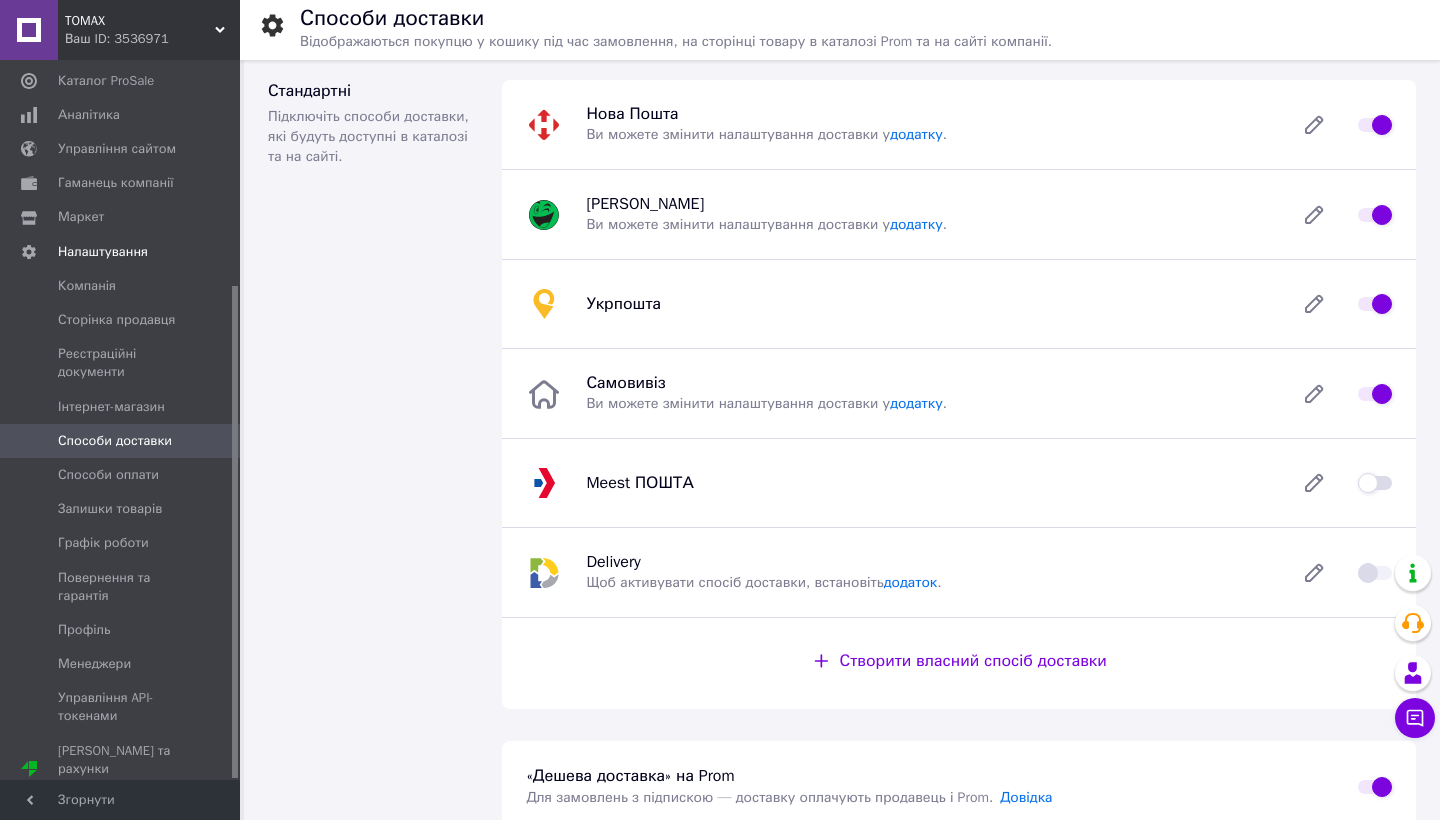 scroll, scrollTop: 0, scrollLeft: 0, axis: both 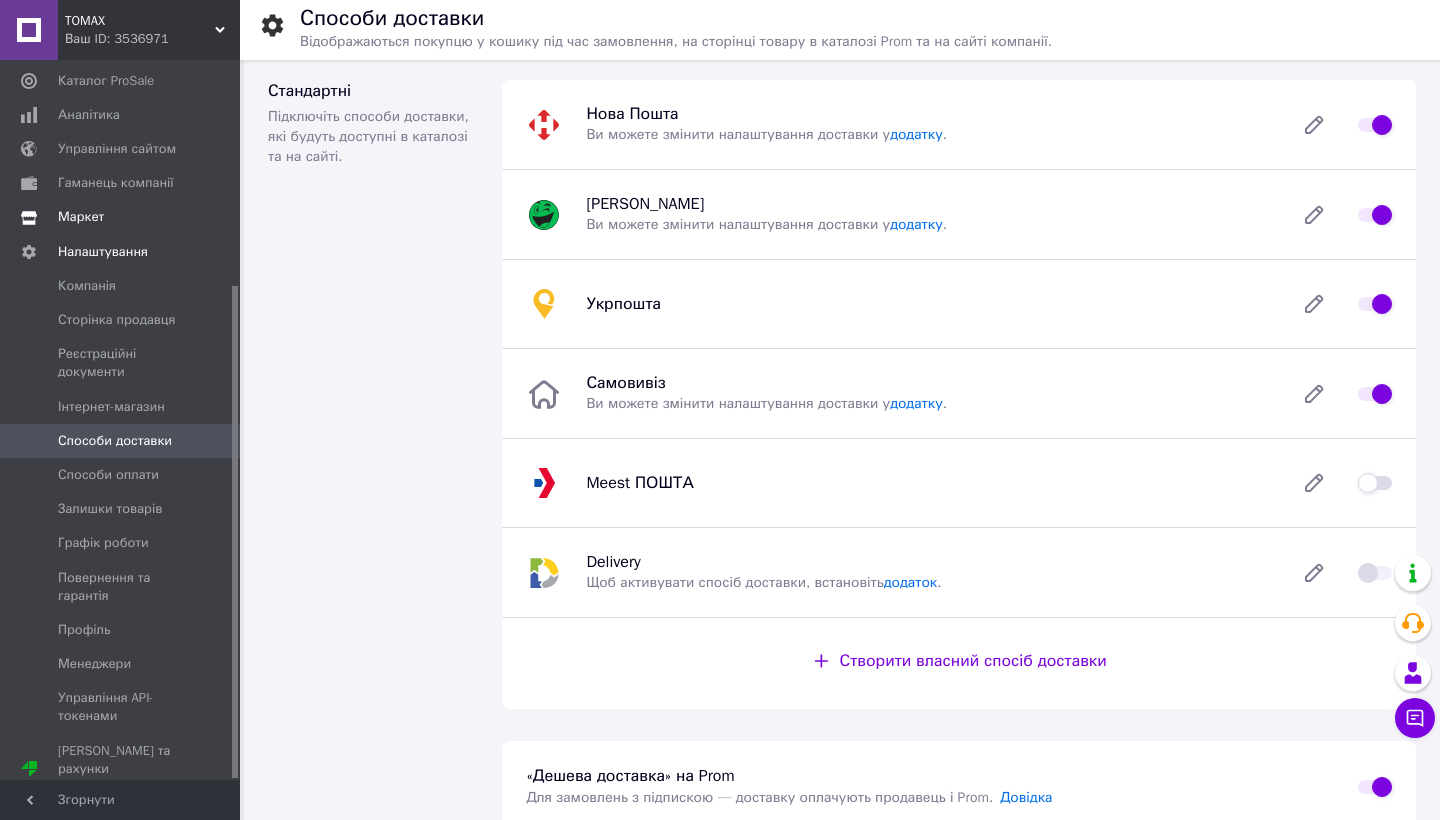 click on "Маркет" at bounding box center [81, 217] 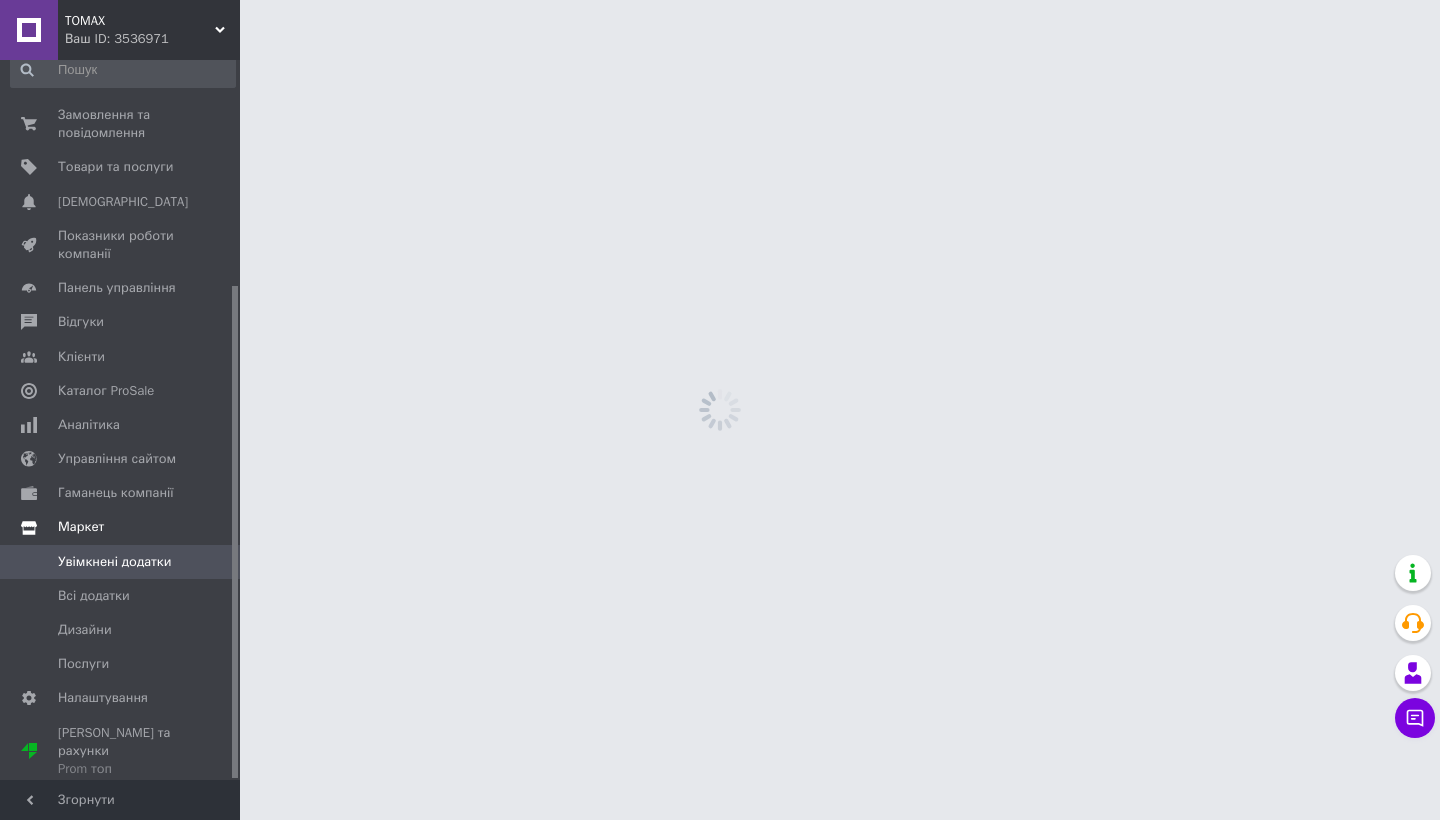 scroll, scrollTop: 2, scrollLeft: 0, axis: vertical 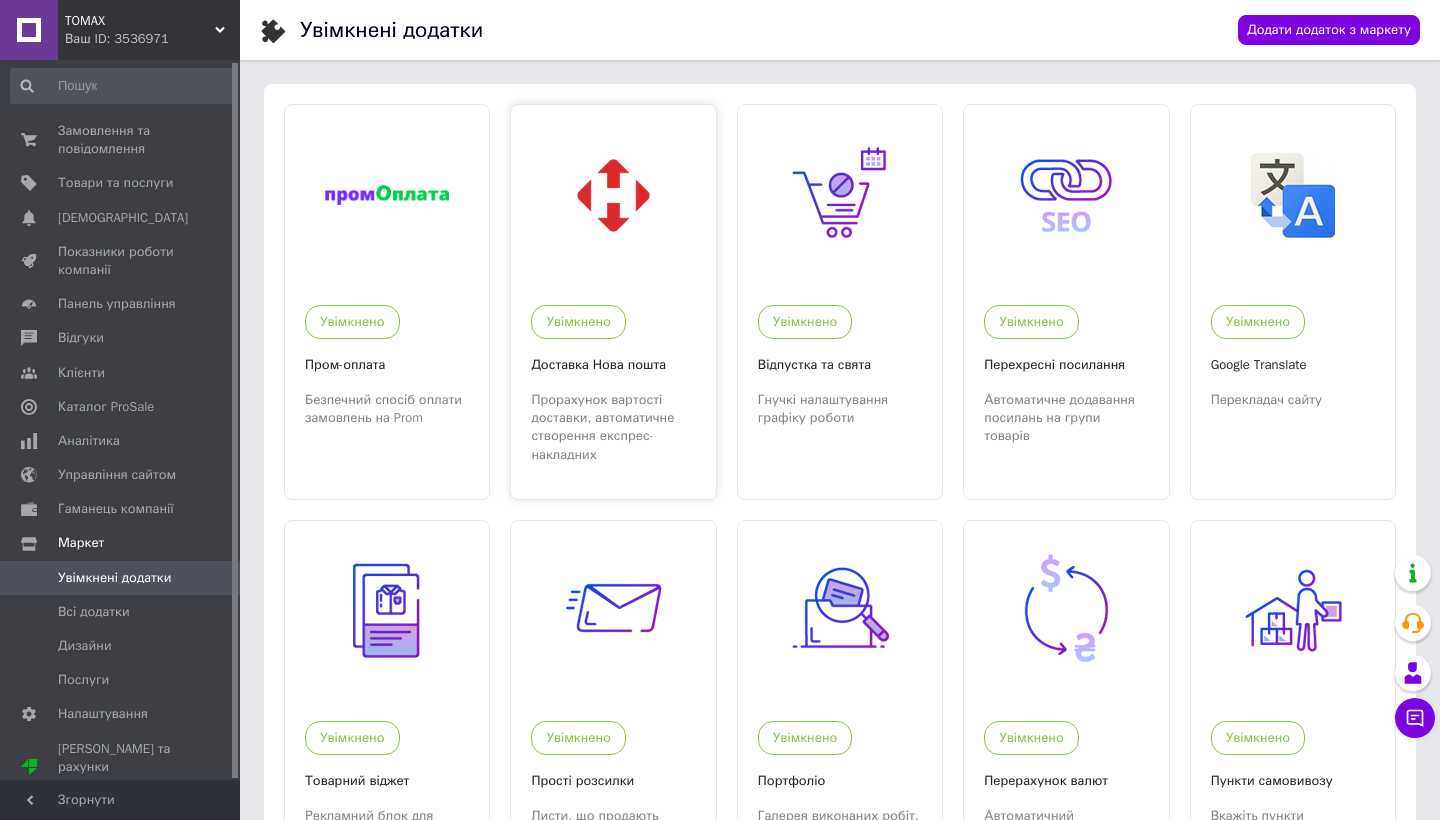 click on "Прорахунок вартості доставки, автоматичне створення експрес-накладних" at bounding box center [613, 427] 